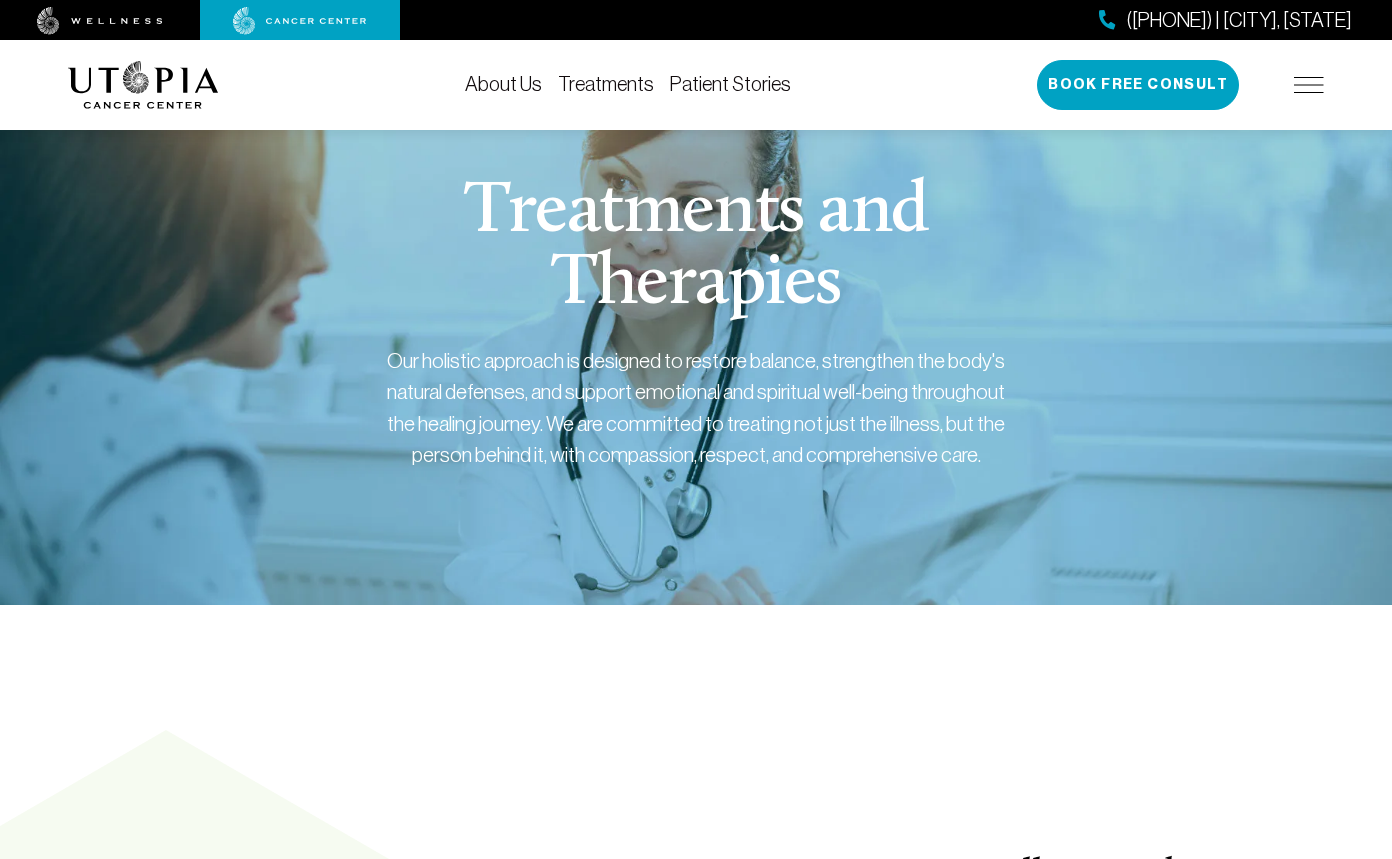 scroll, scrollTop: 0, scrollLeft: 0, axis: both 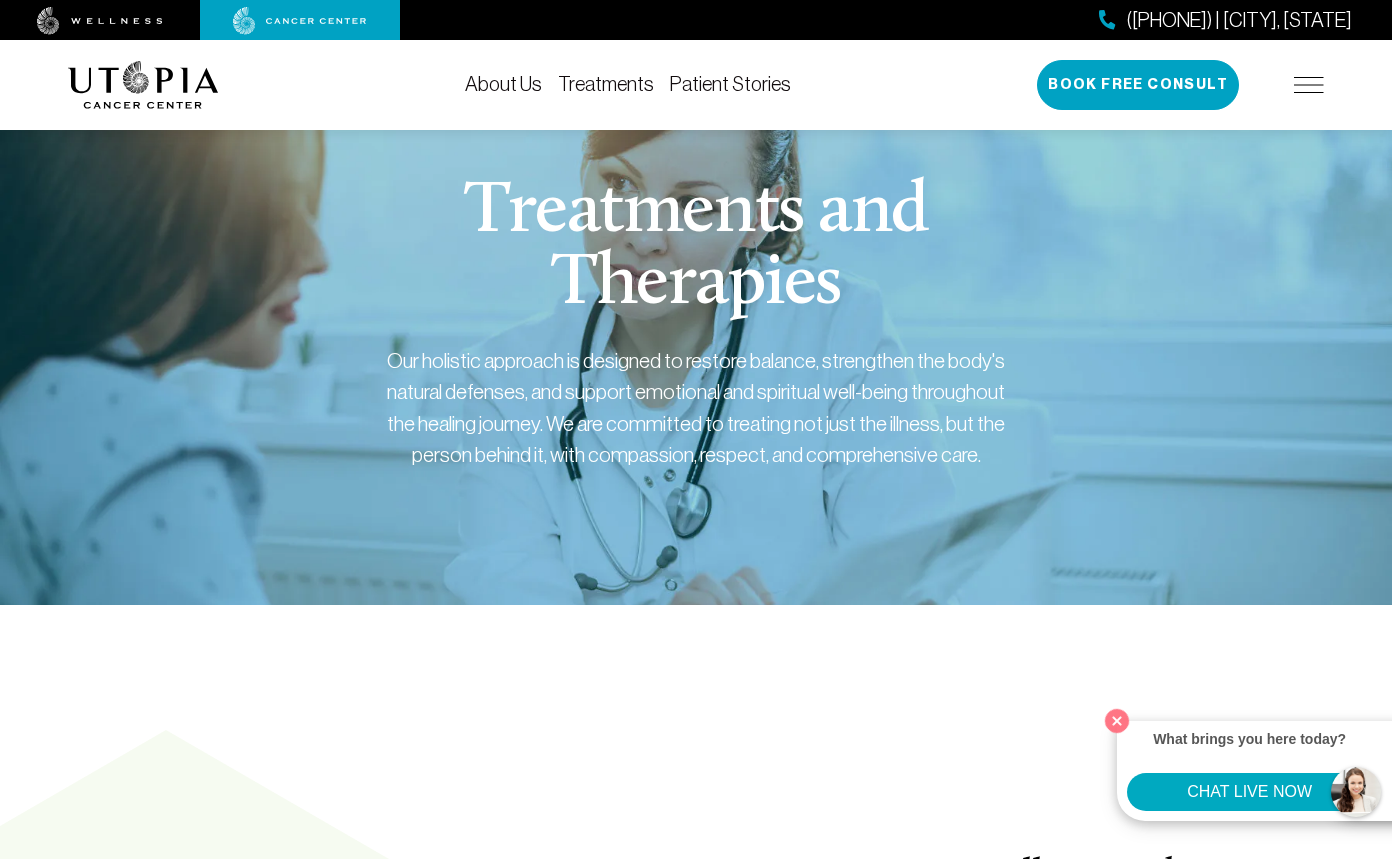 click on "Patient Stories" at bounding box center [730, 84] 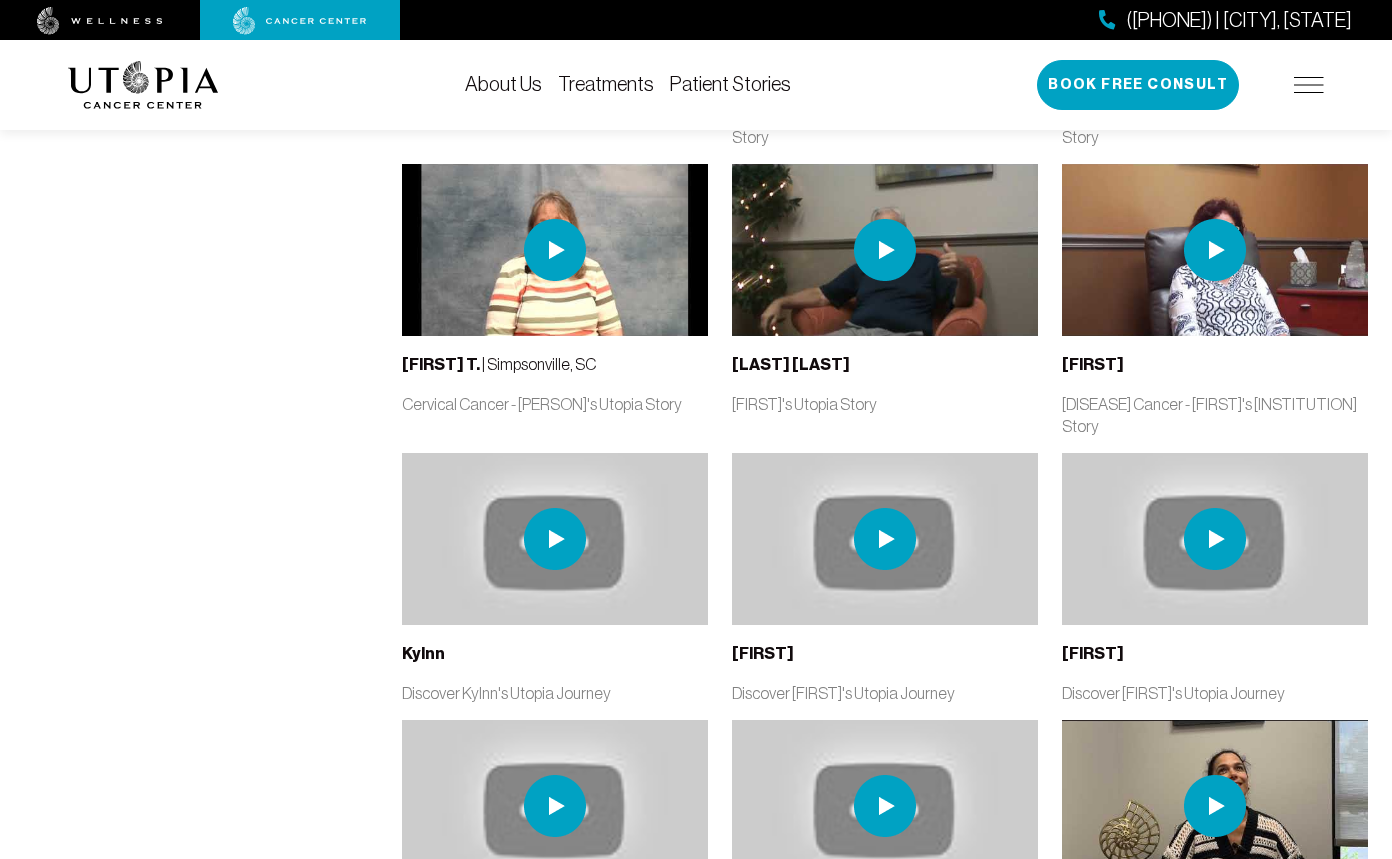 scroll, scrollTop: 3414, scrollLeft: 0, axis: vertical 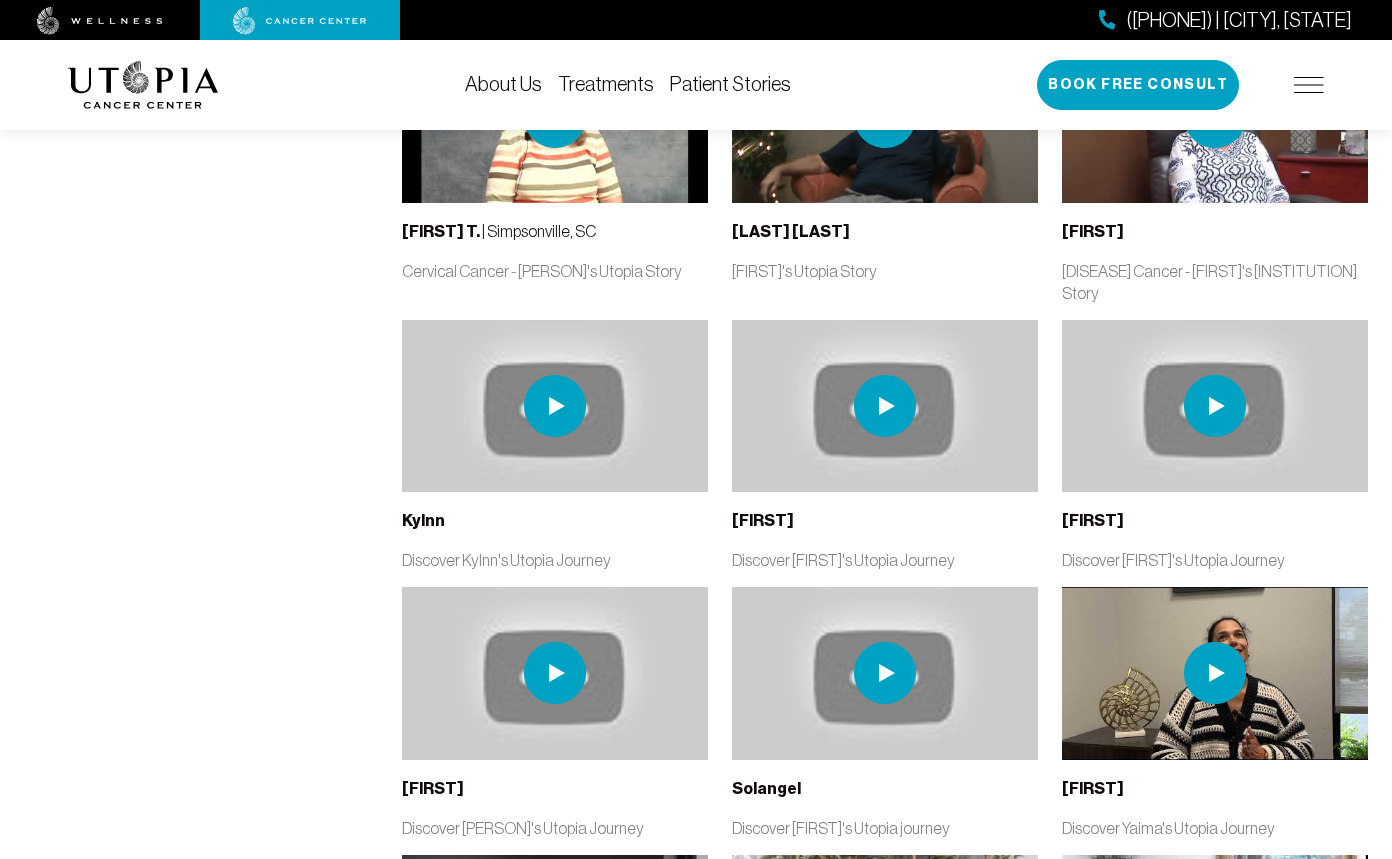 click at bounding box center [555, 673] 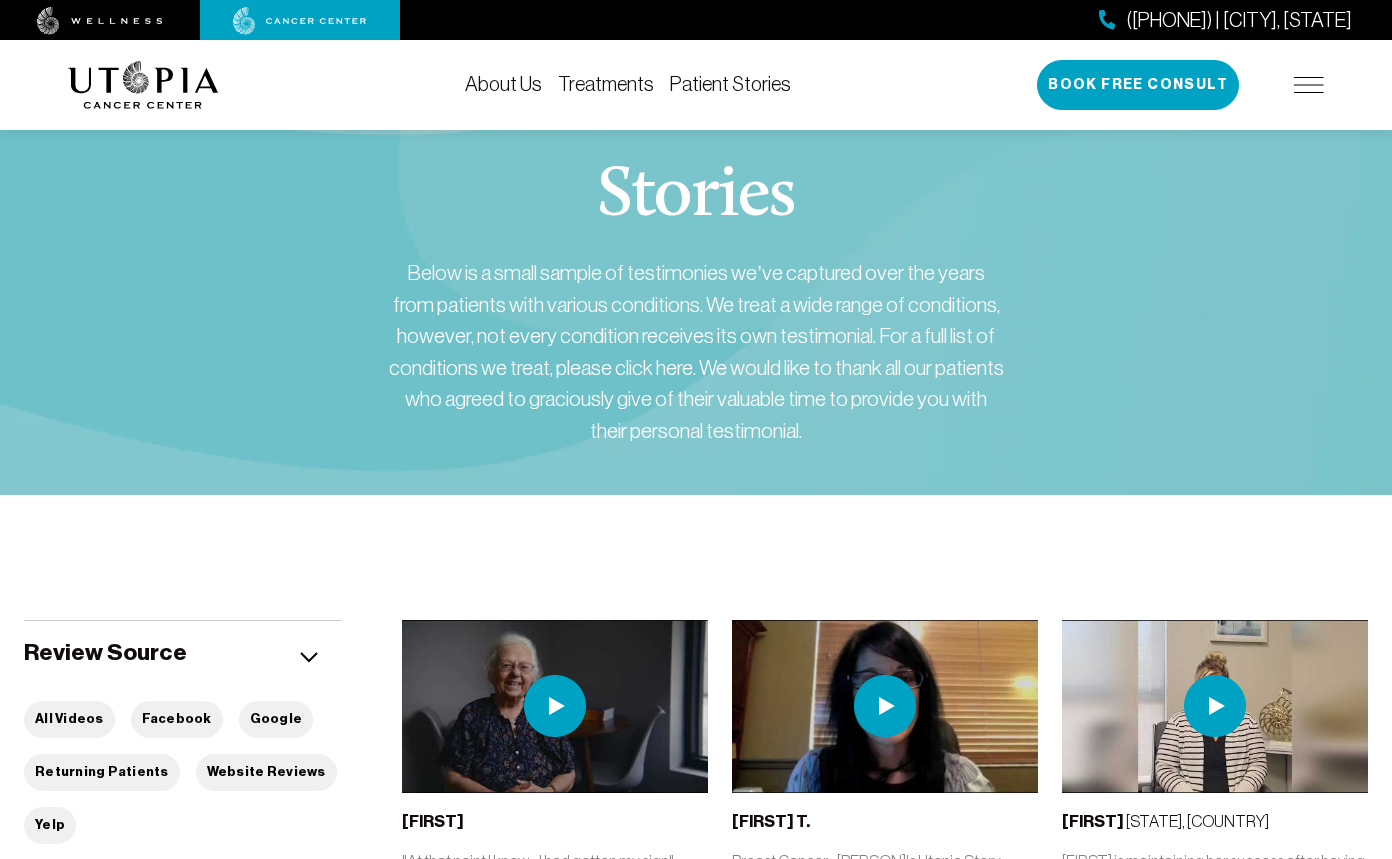 scroll, scrollTop: 0, scrollLeft: 0, axis: both 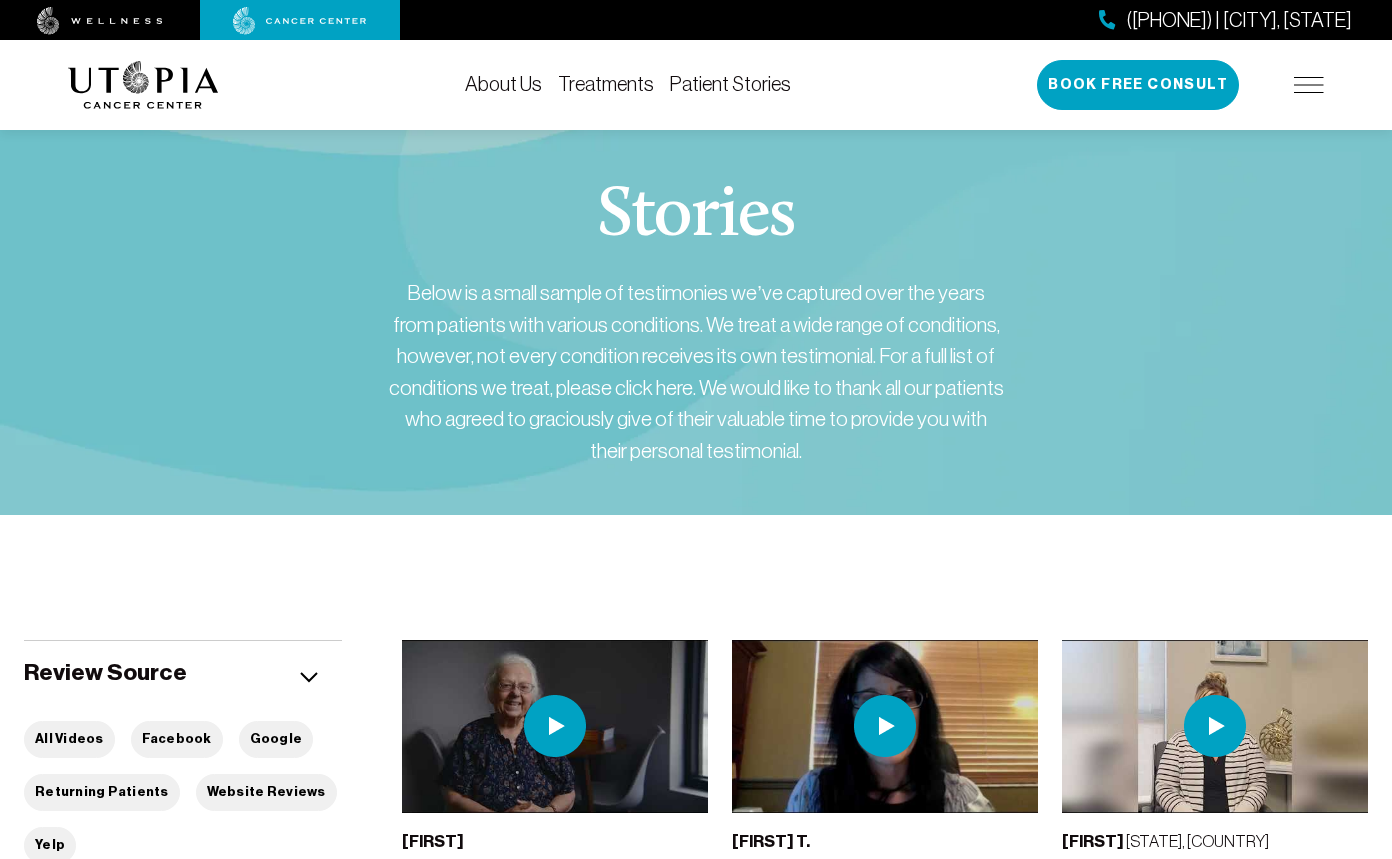 click on "Treatments" at bounding box center [606, 84] 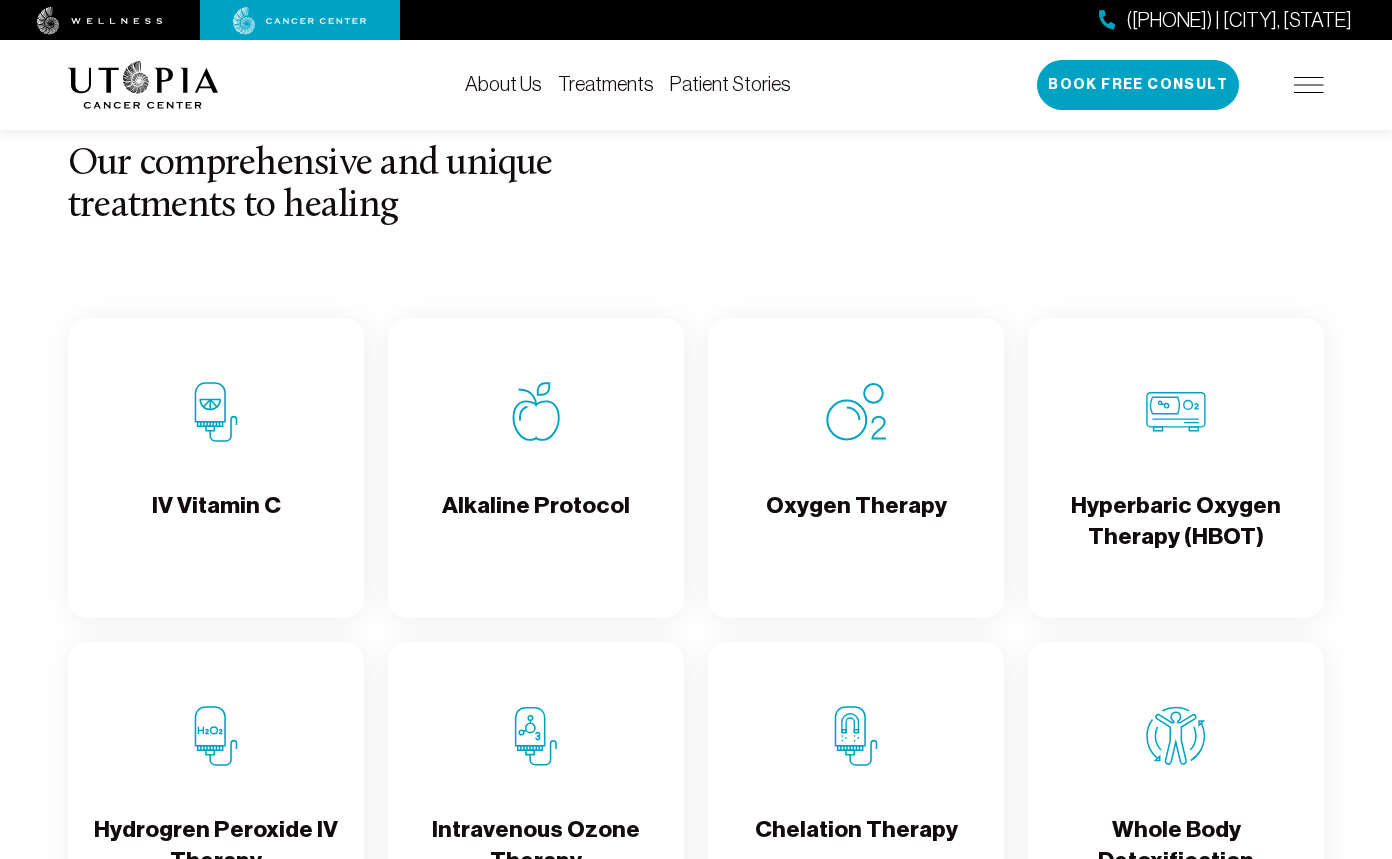 scroll, scrollTop: 1863, scrollLeft: 0, axis: vertical 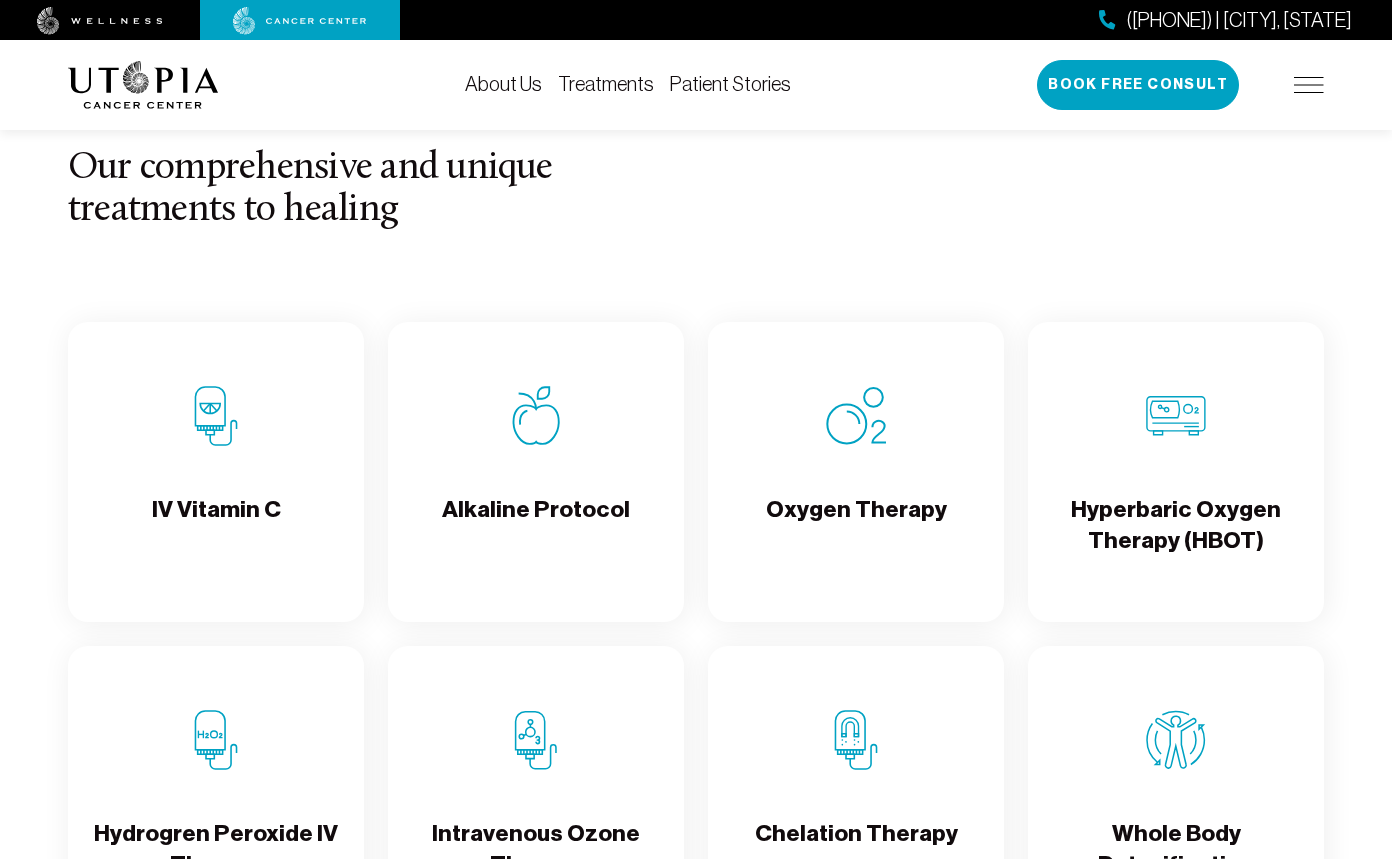 click at bounding box center [216, 416] 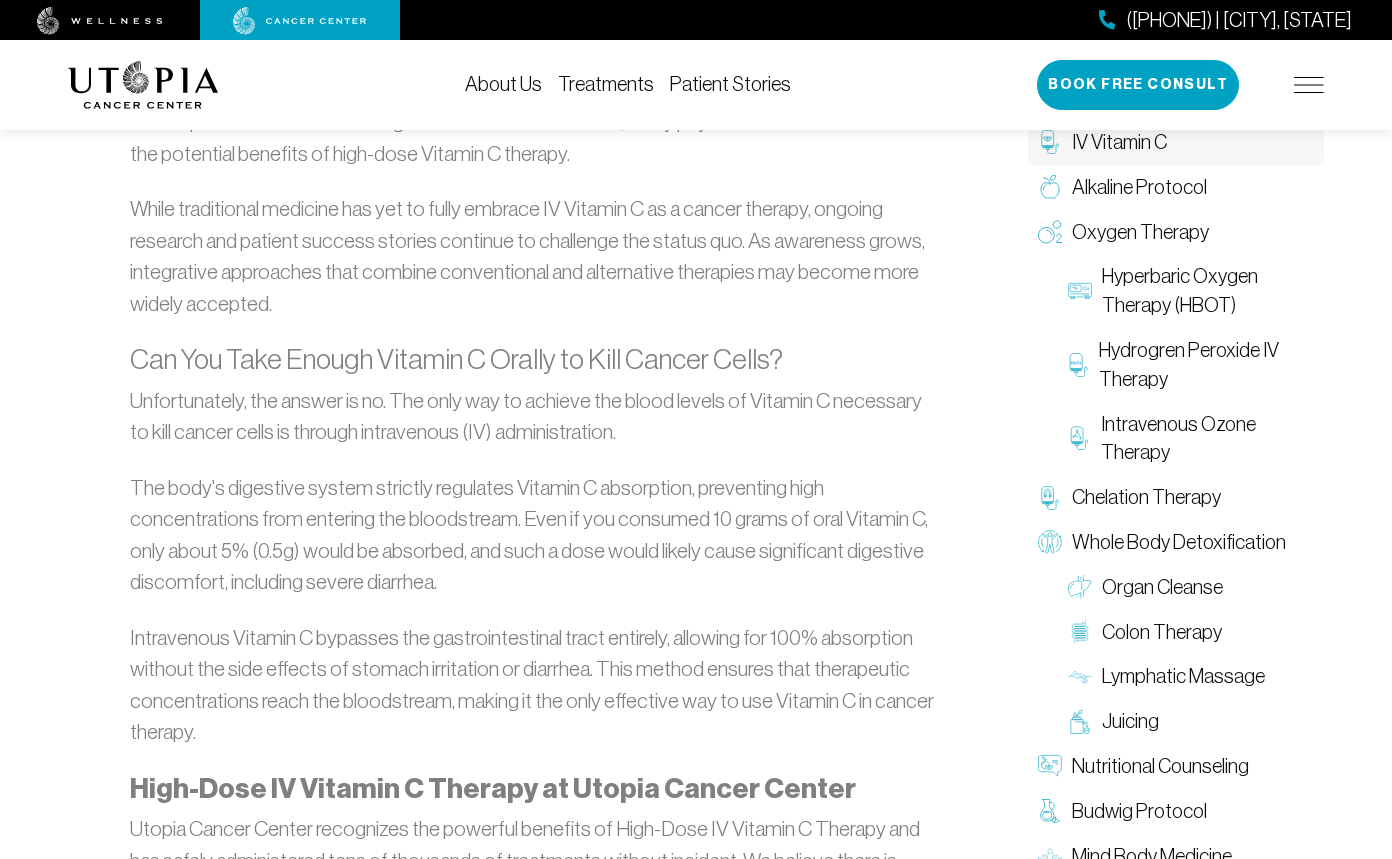 scroll, scrollTop: 3091, scrollLeft: 0, axis: vertical 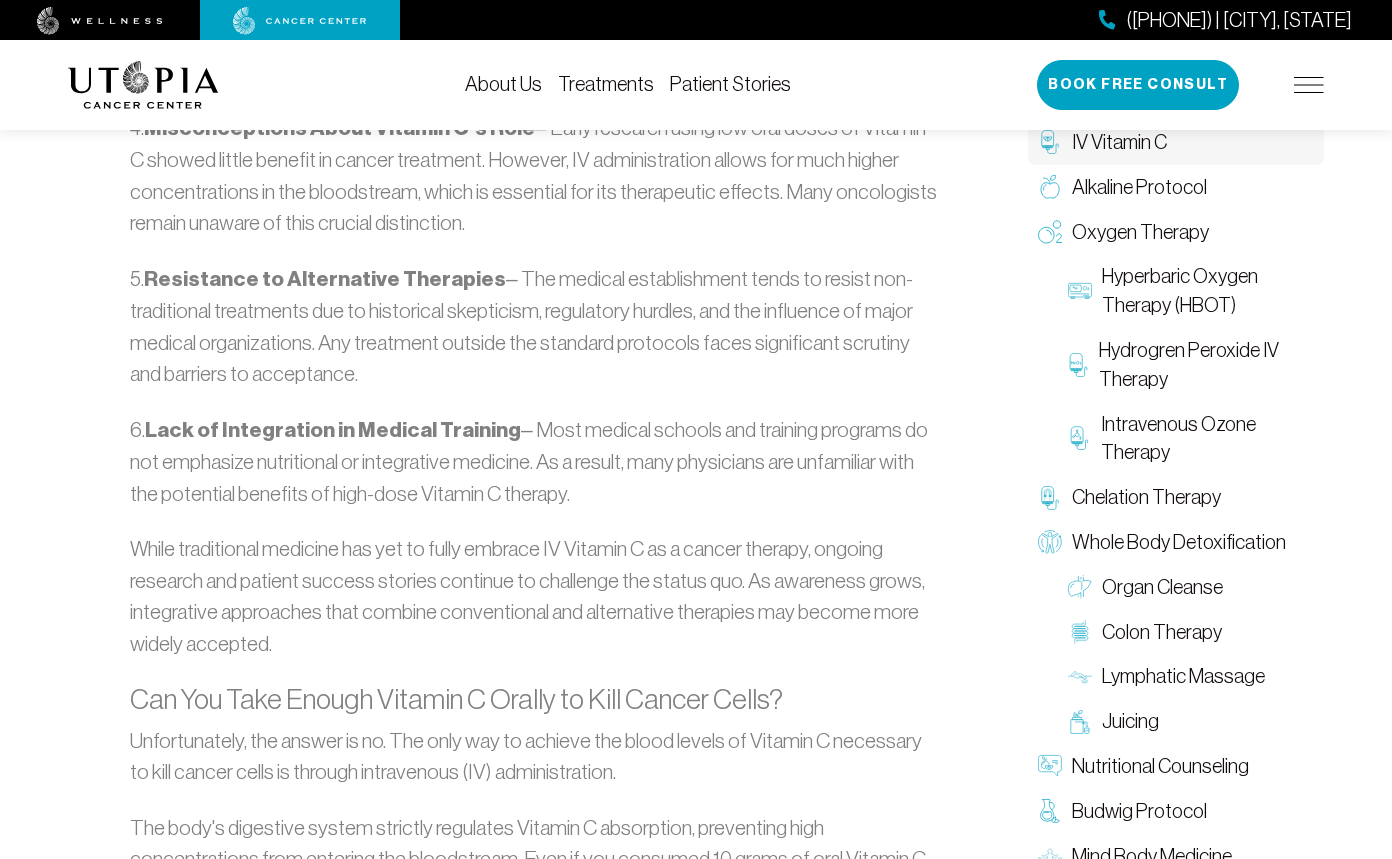 click on "Treatments" at bounding box center [606, 84] 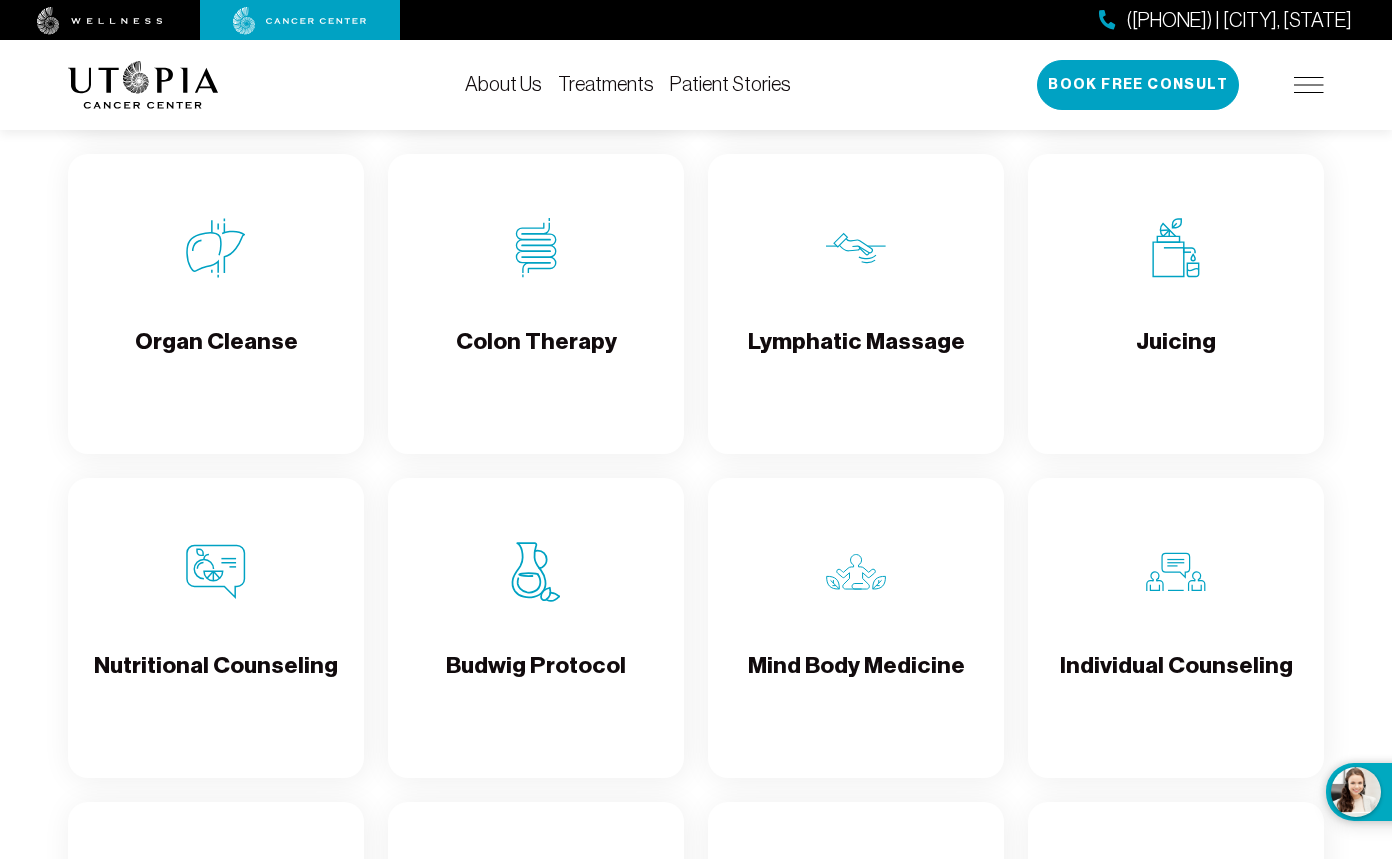scroll, scrollTop: 2683, scrollLeft: 0, axis: vertical 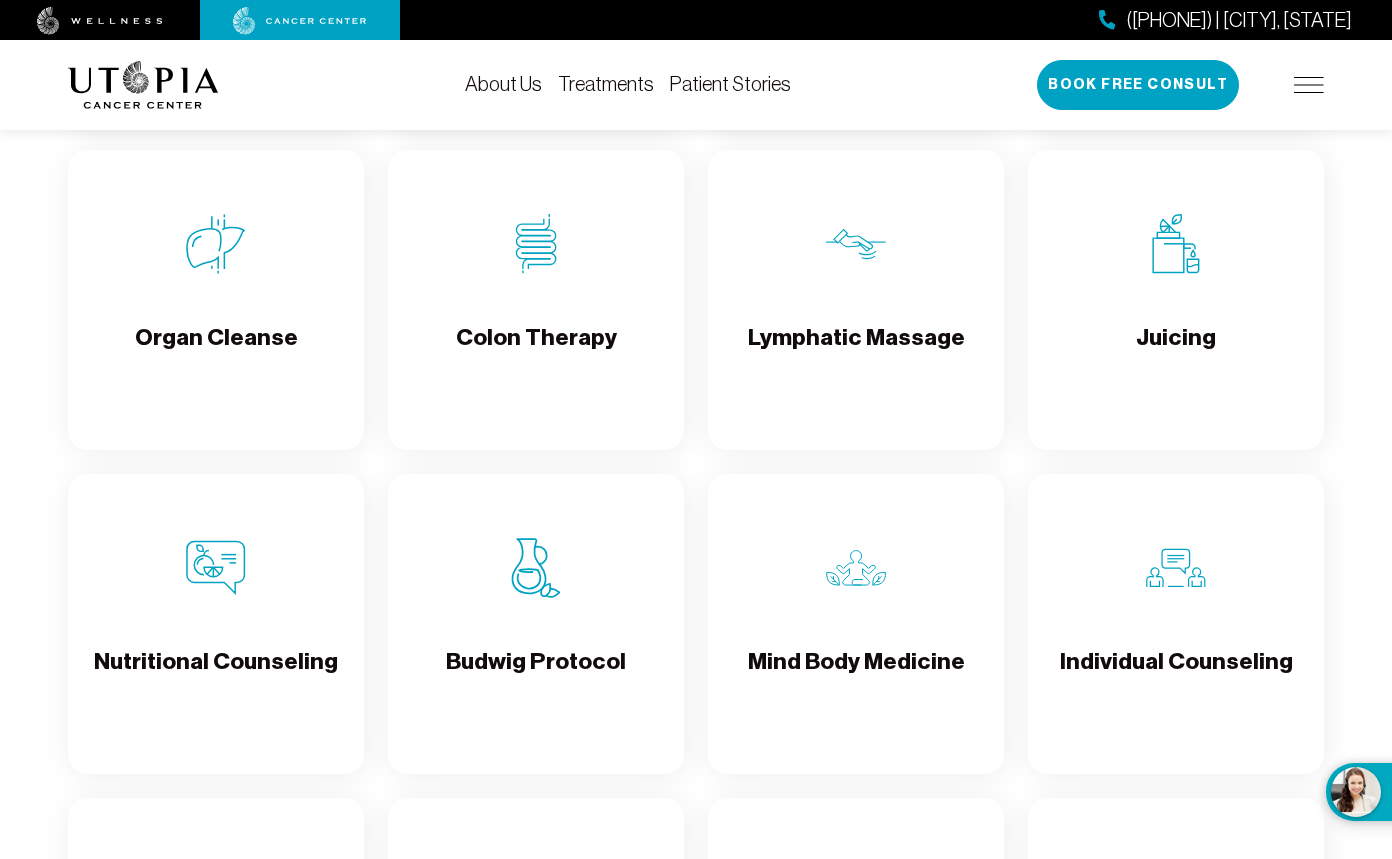 click at bounding box center [536, 568] 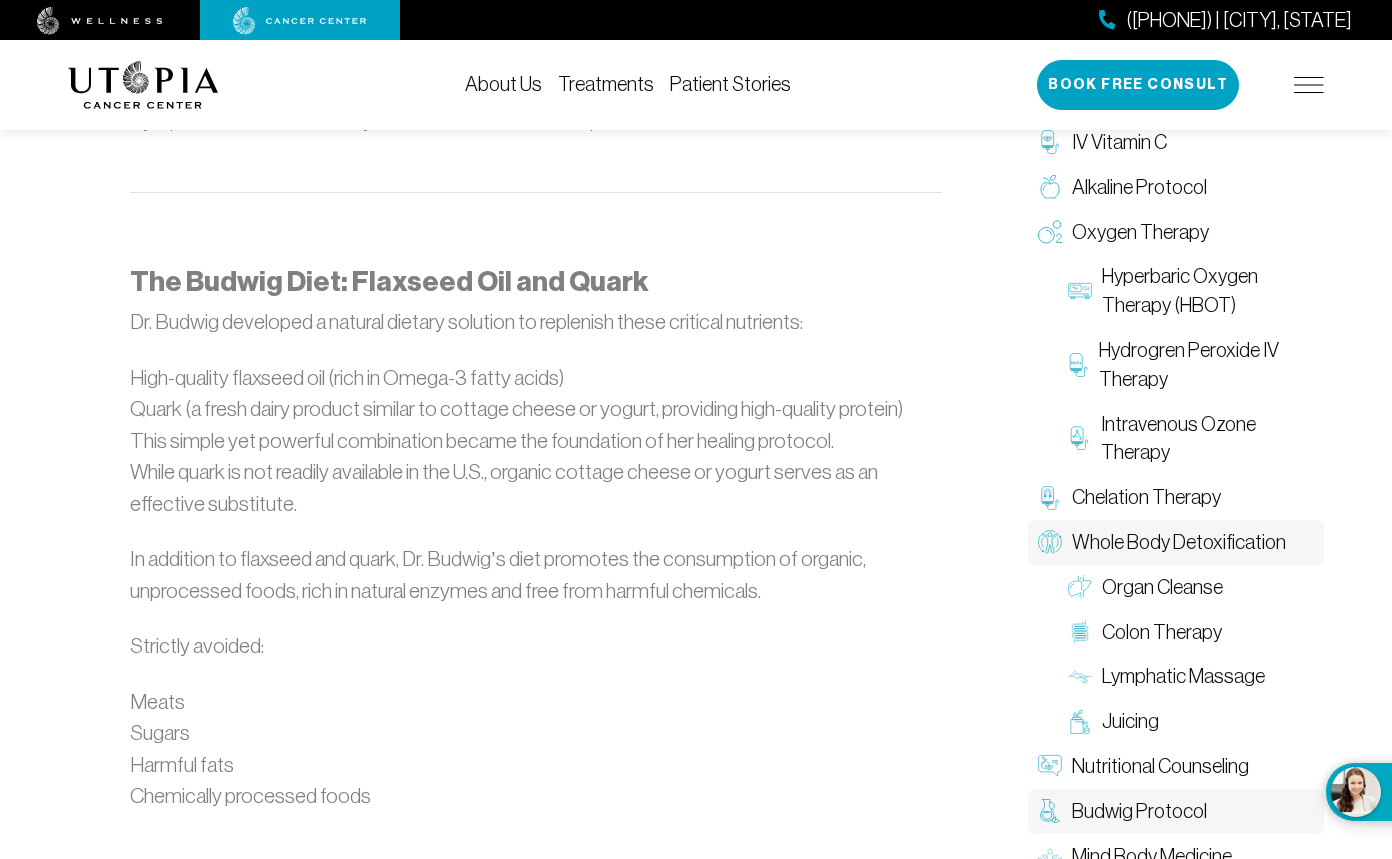 scroll, scrollTop: 1829, scrollLeft: 0, axis: vertical 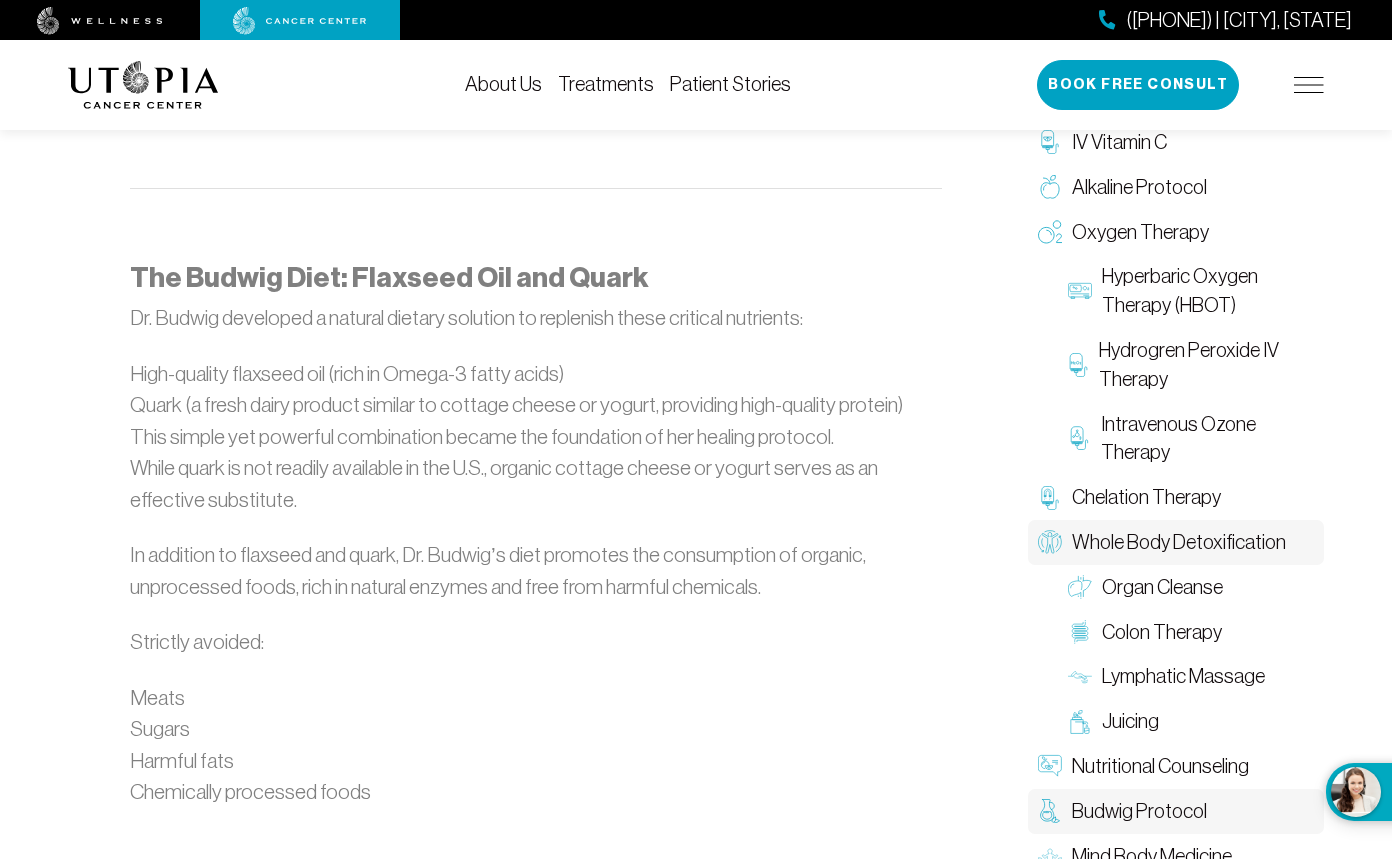 click on "Whole Body Detoxification" at bounding box center (1179, 542) 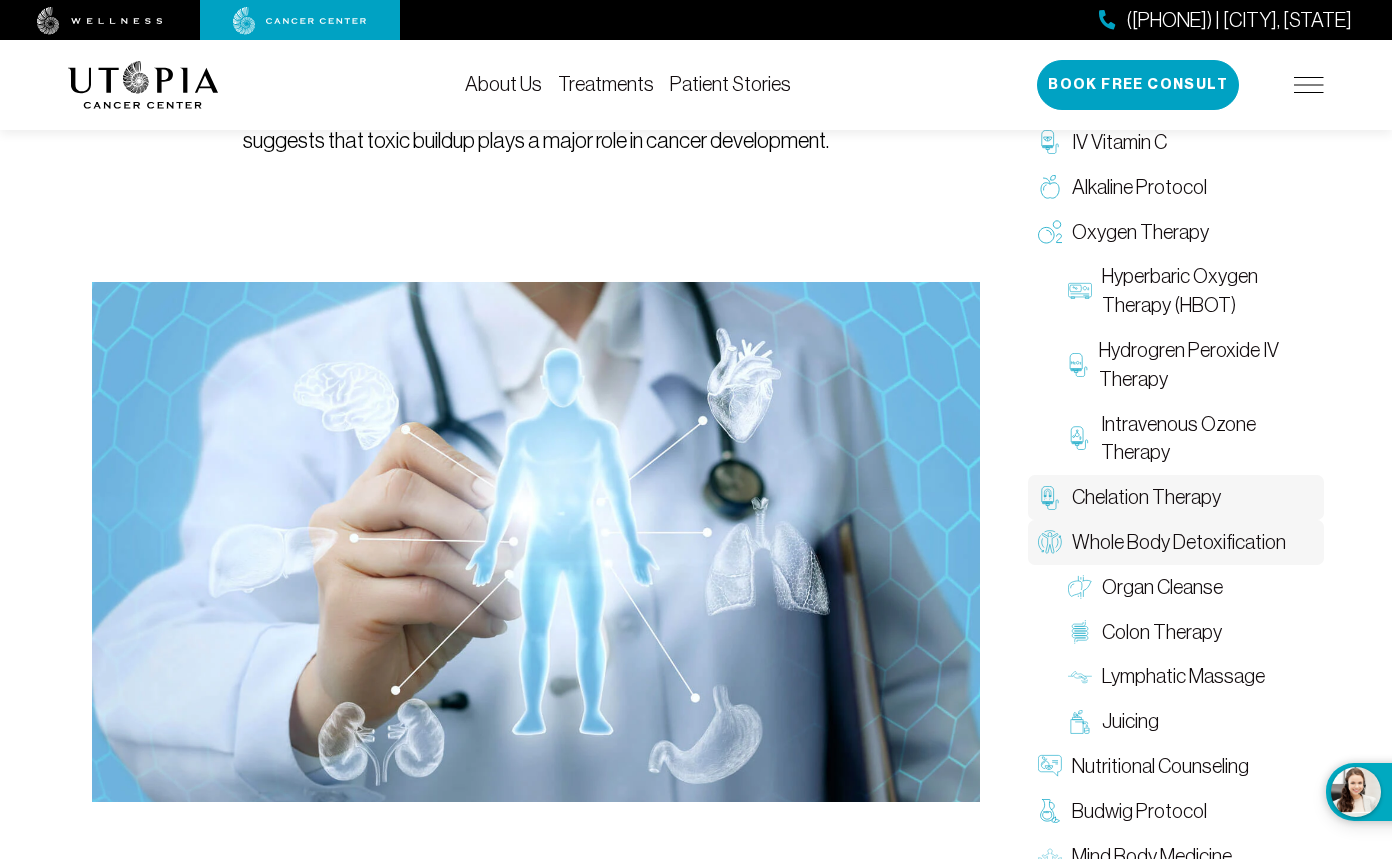 scroll, scrollTop: 0, scrollLeft: 0, axis: both 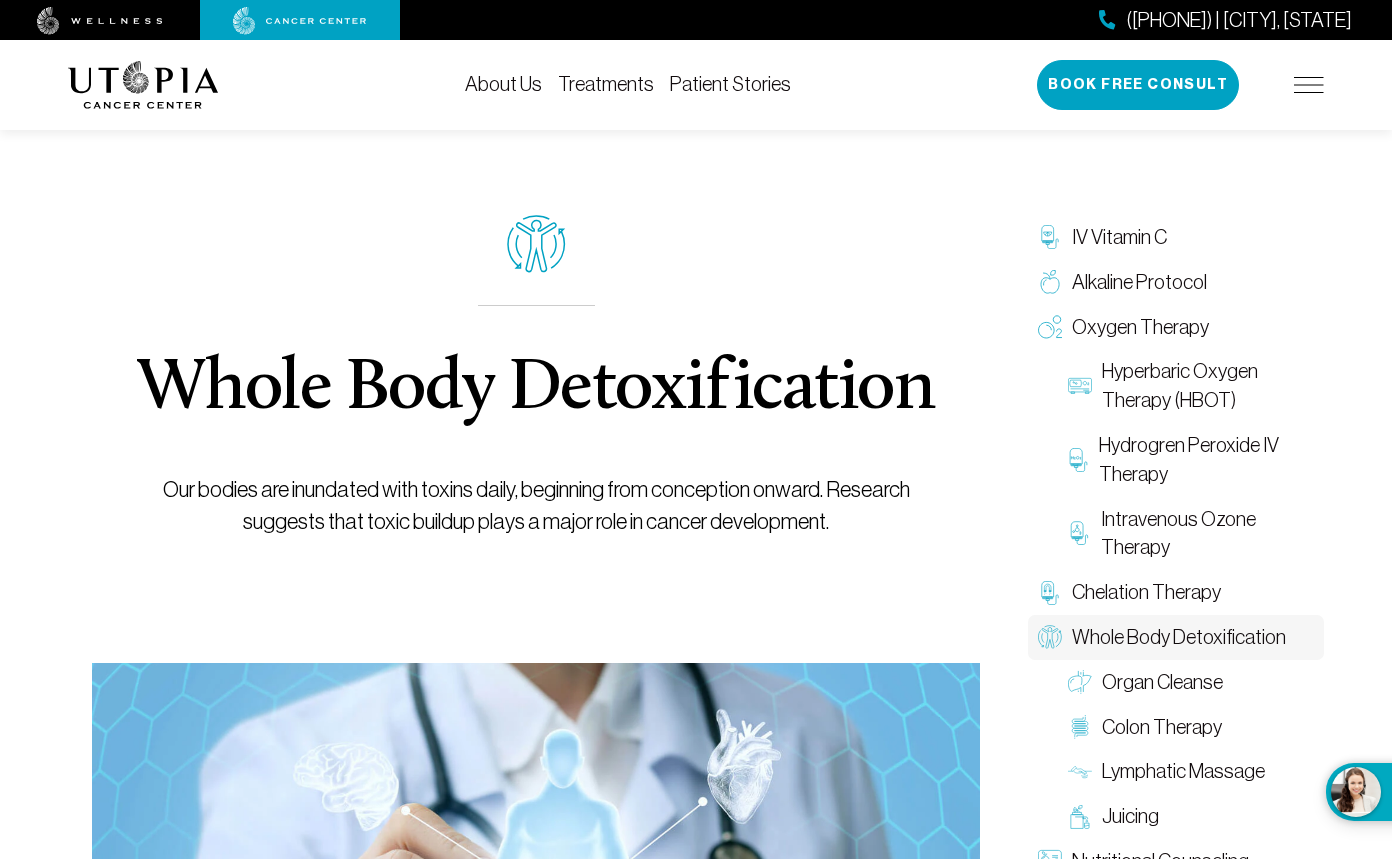 click on "About Us" at bounding box center [503, 84] 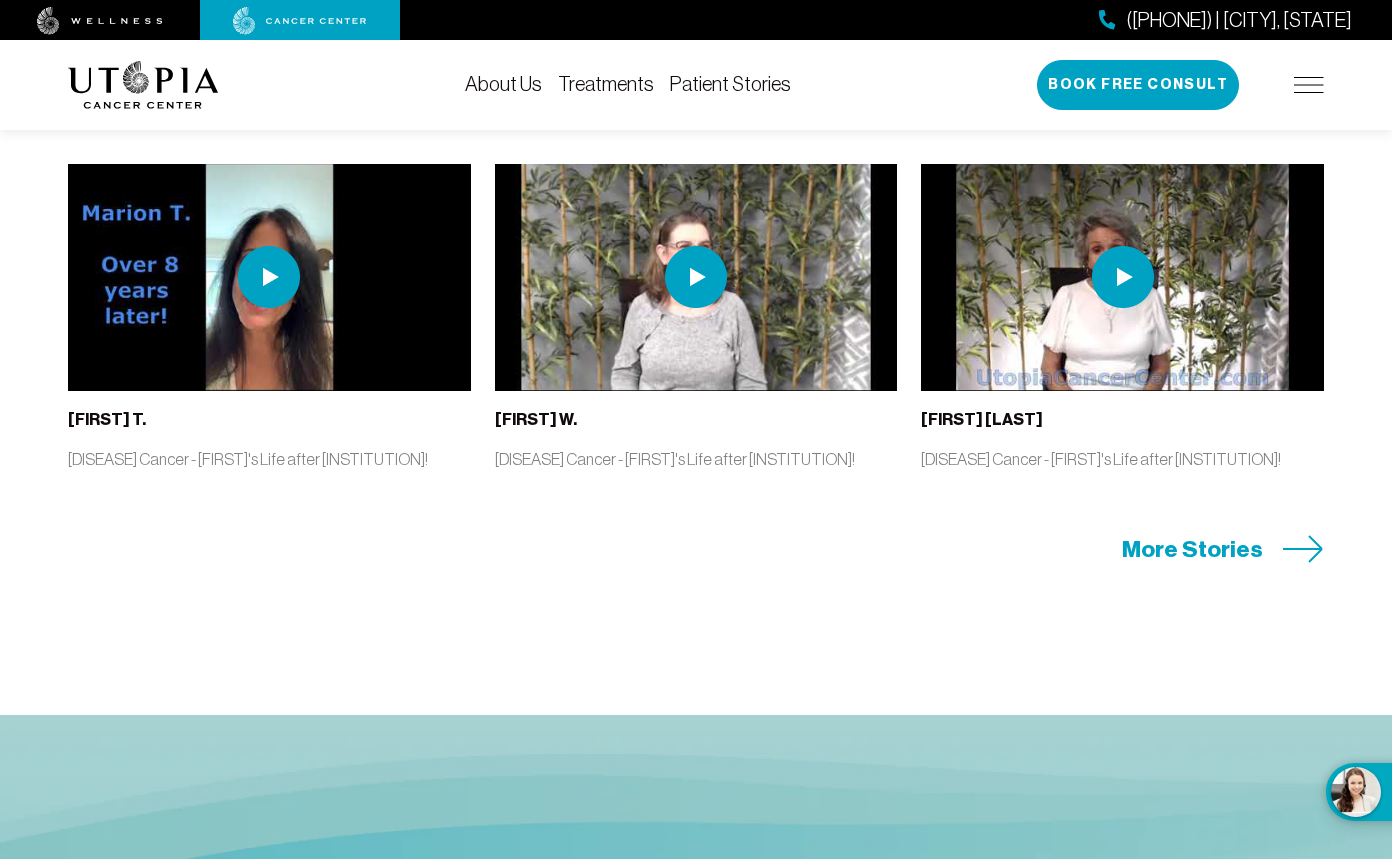 scroll, scrollTop: 8799, scrollLeft: 0, axis: vertical 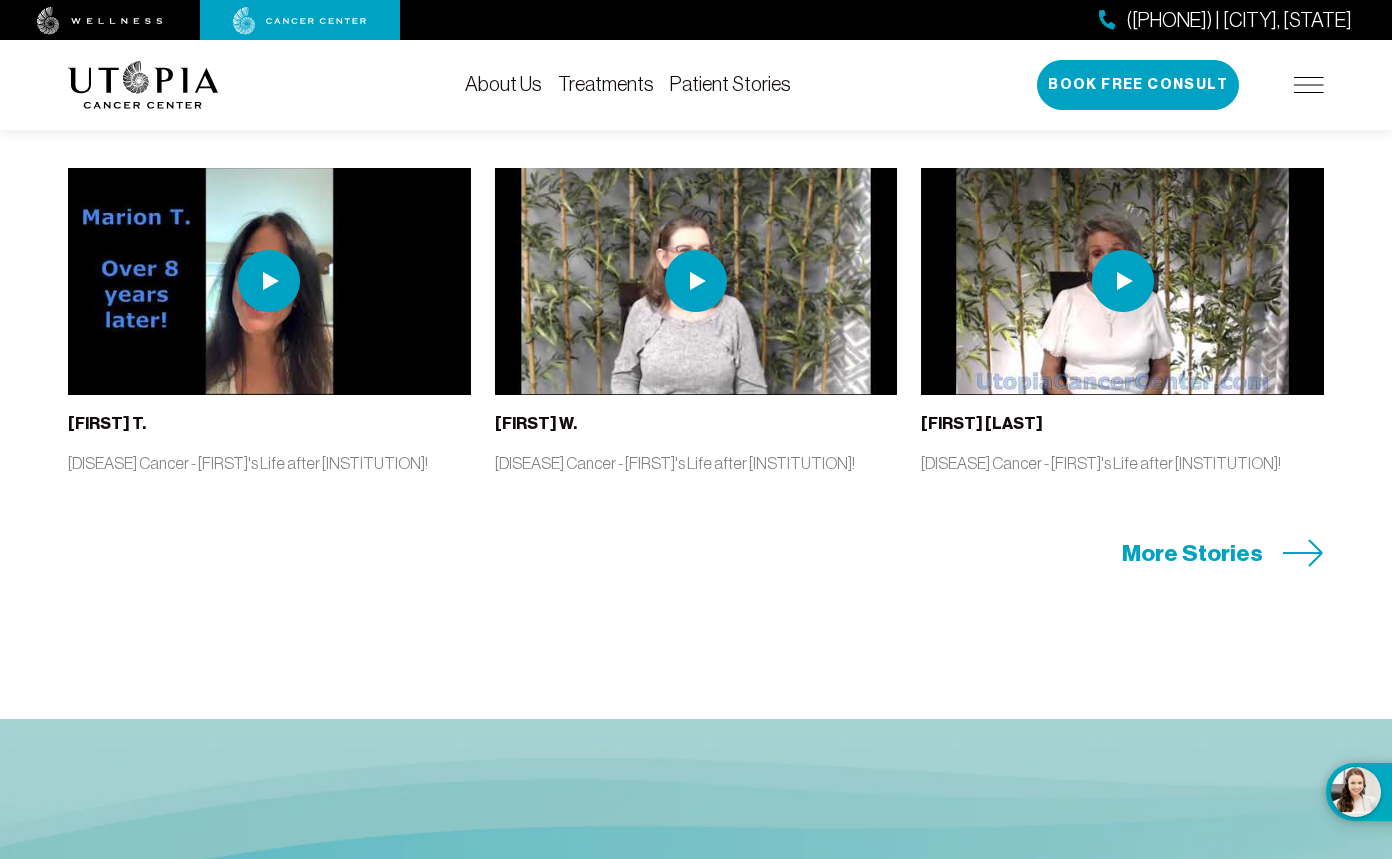 click 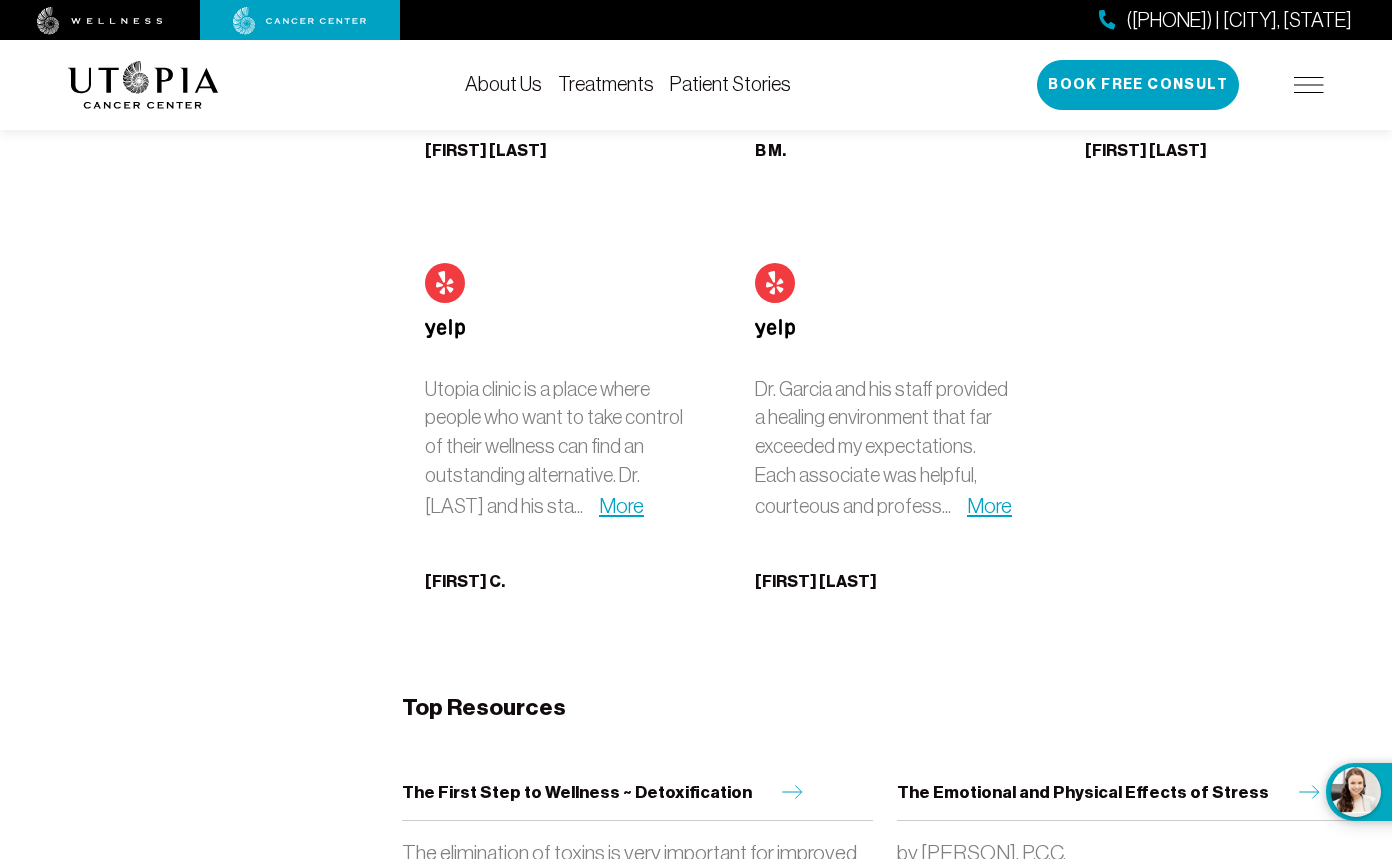 scroll, scrollTop: 10598, scrollLeft: 0, axis: vertical 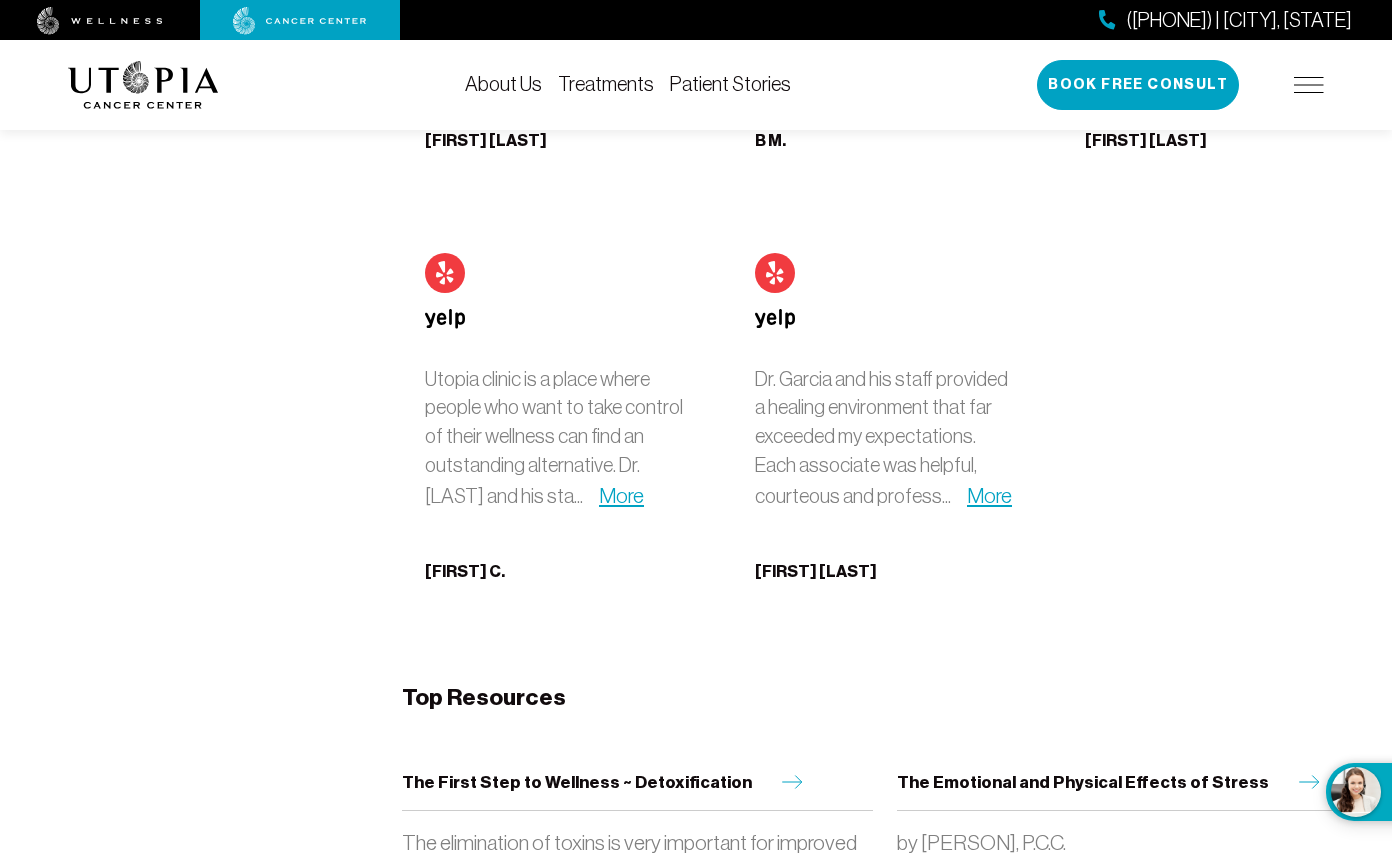 click 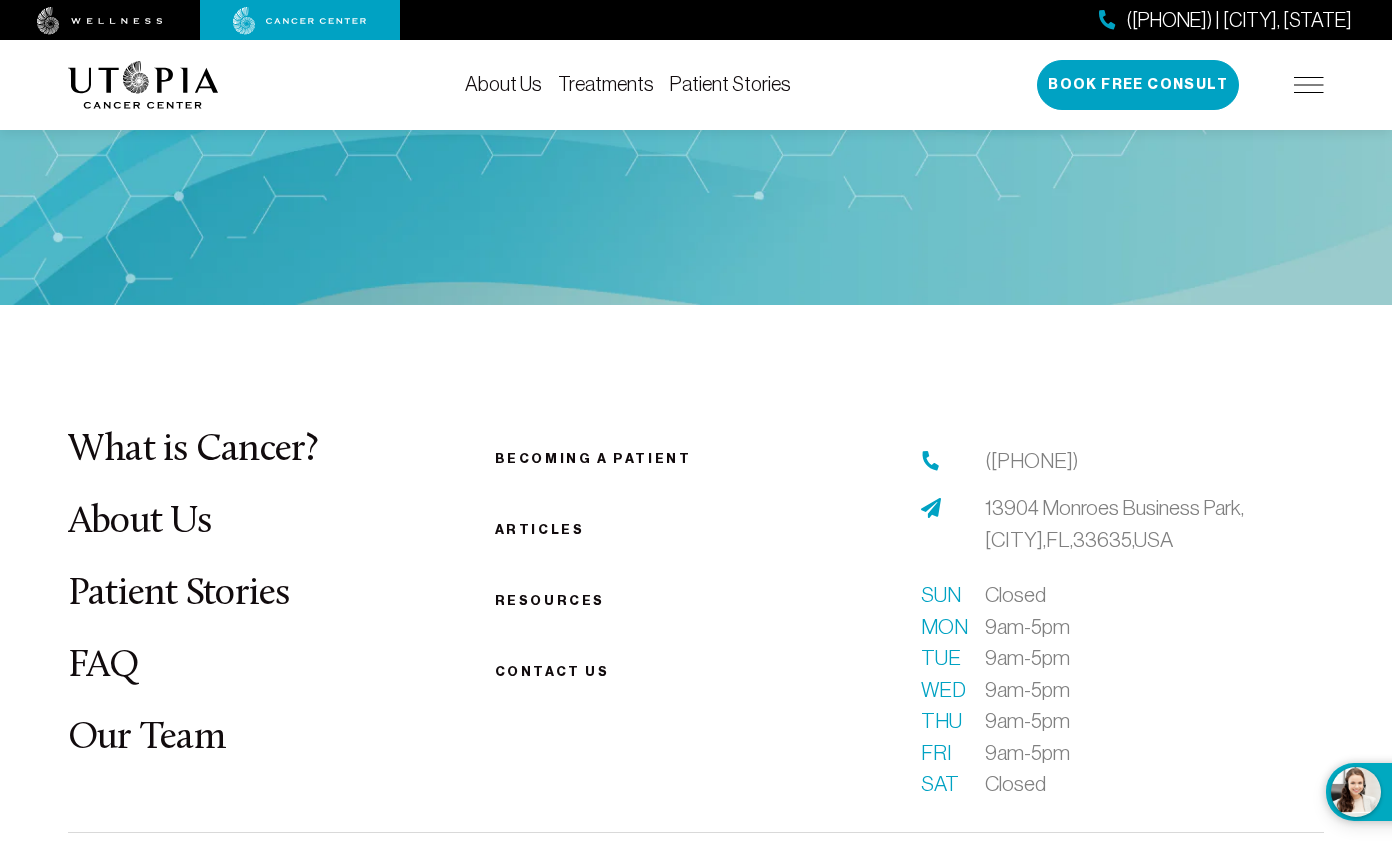 scroll, scrollTop: 2791, scrollLeft: 0, axis: vertical 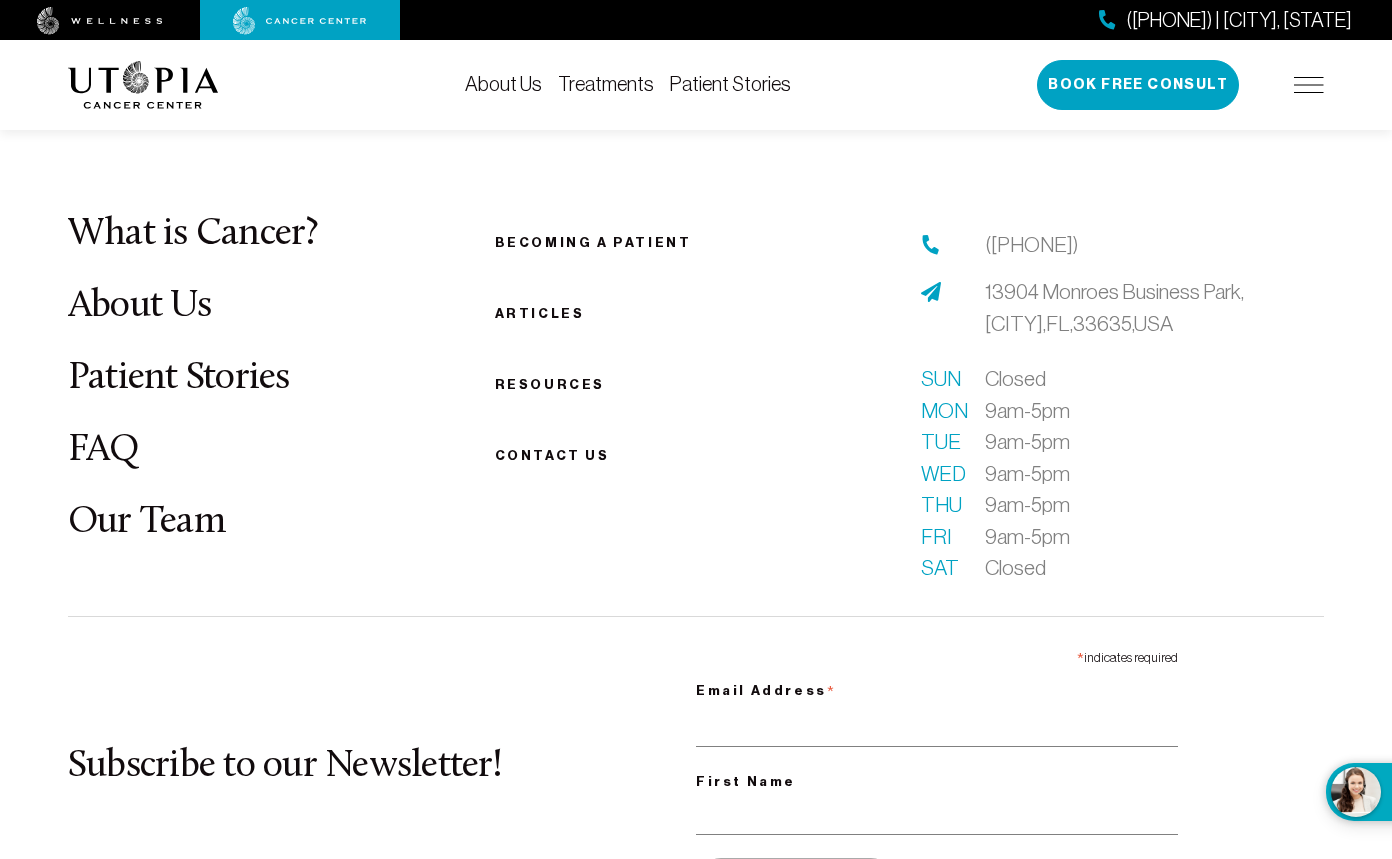 click on "What is Cancer?" at bounding box center (193, 234) 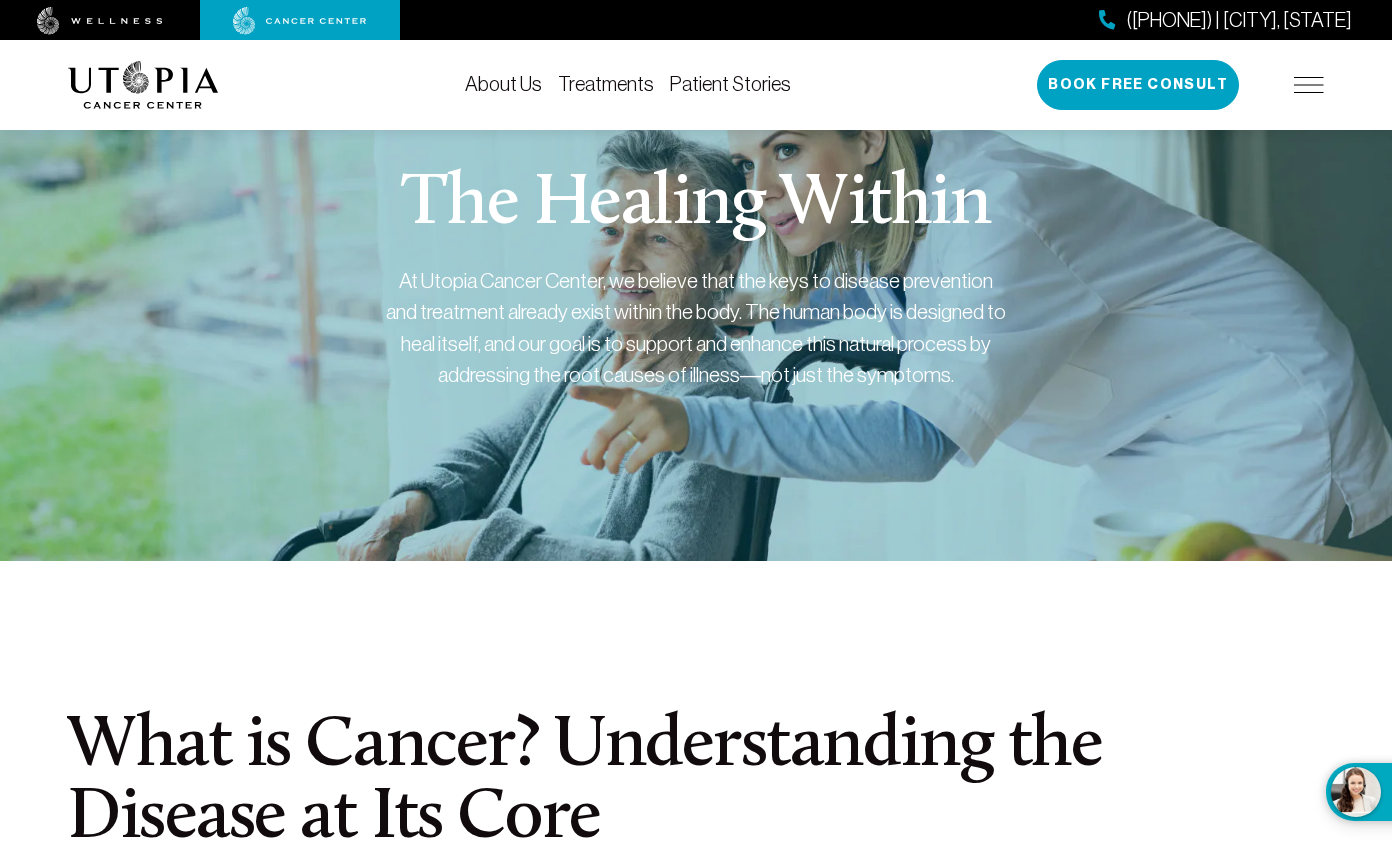 scroll, scrollTop: 0, scrollLeft: 0, axis: both 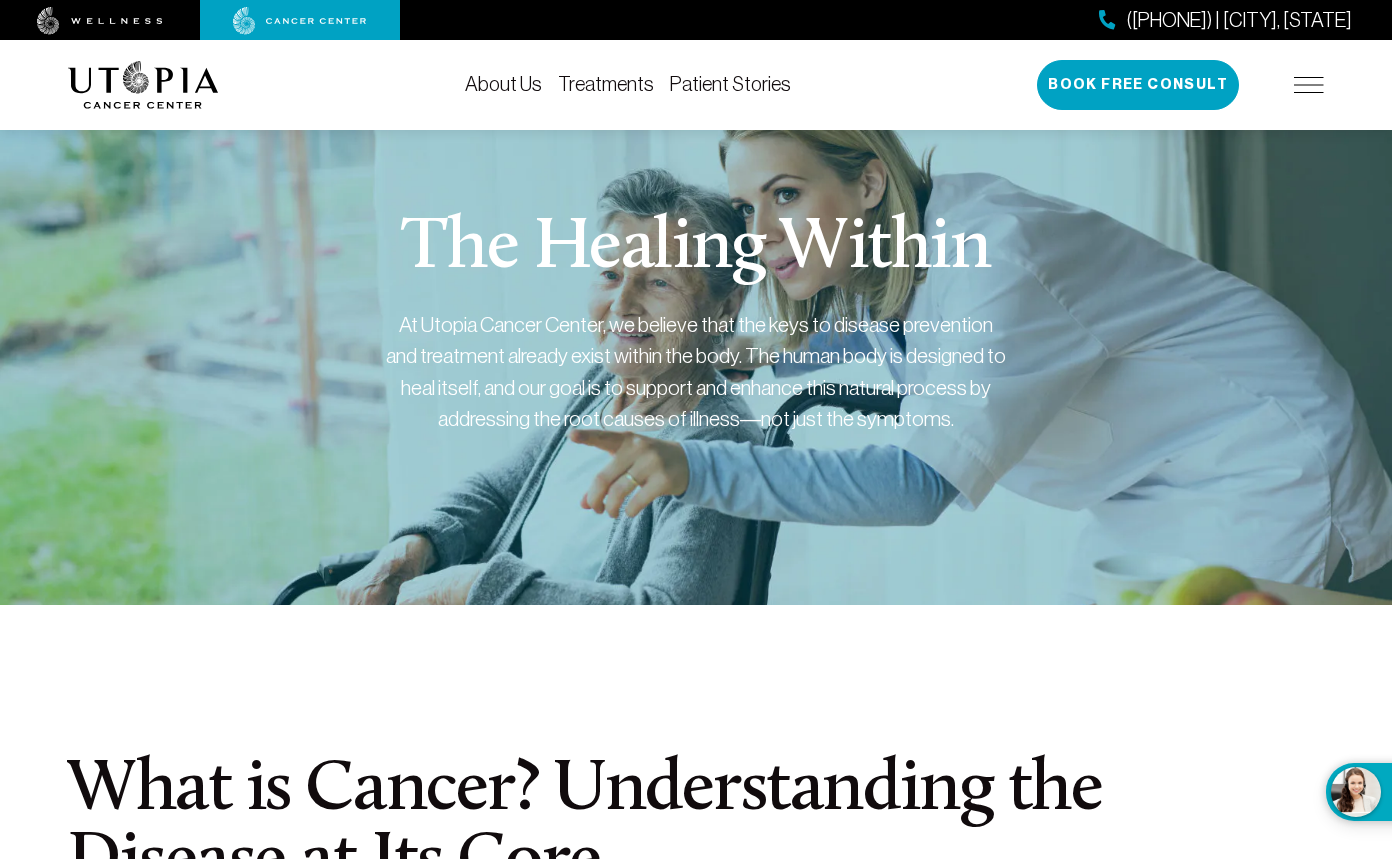 click on "Treatments" at bounding box center (606, 84) 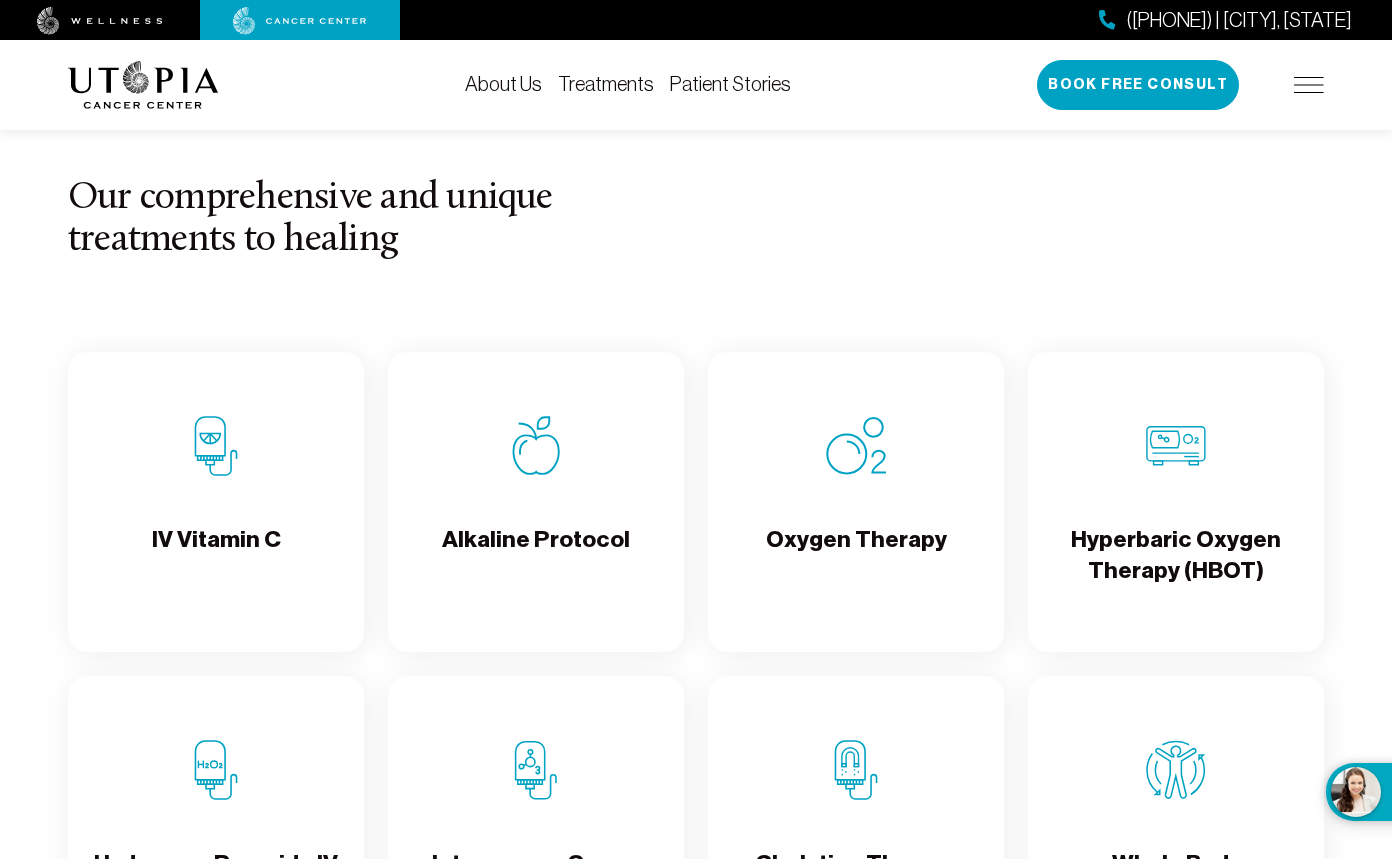 scroll, scrollTop: 2105, scrollLeft: 0, axis: vertical 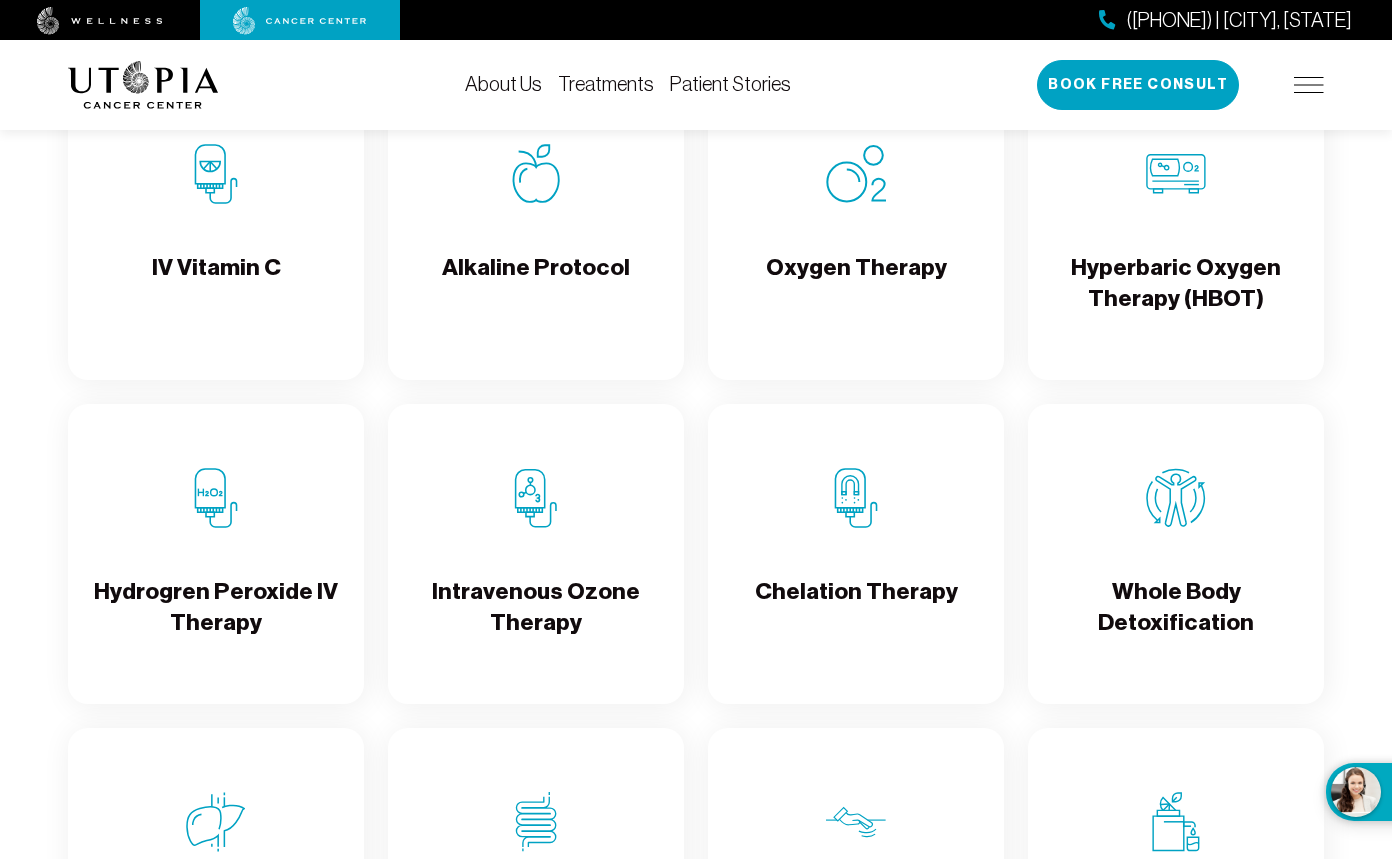 click at bounding box center (856, 498) 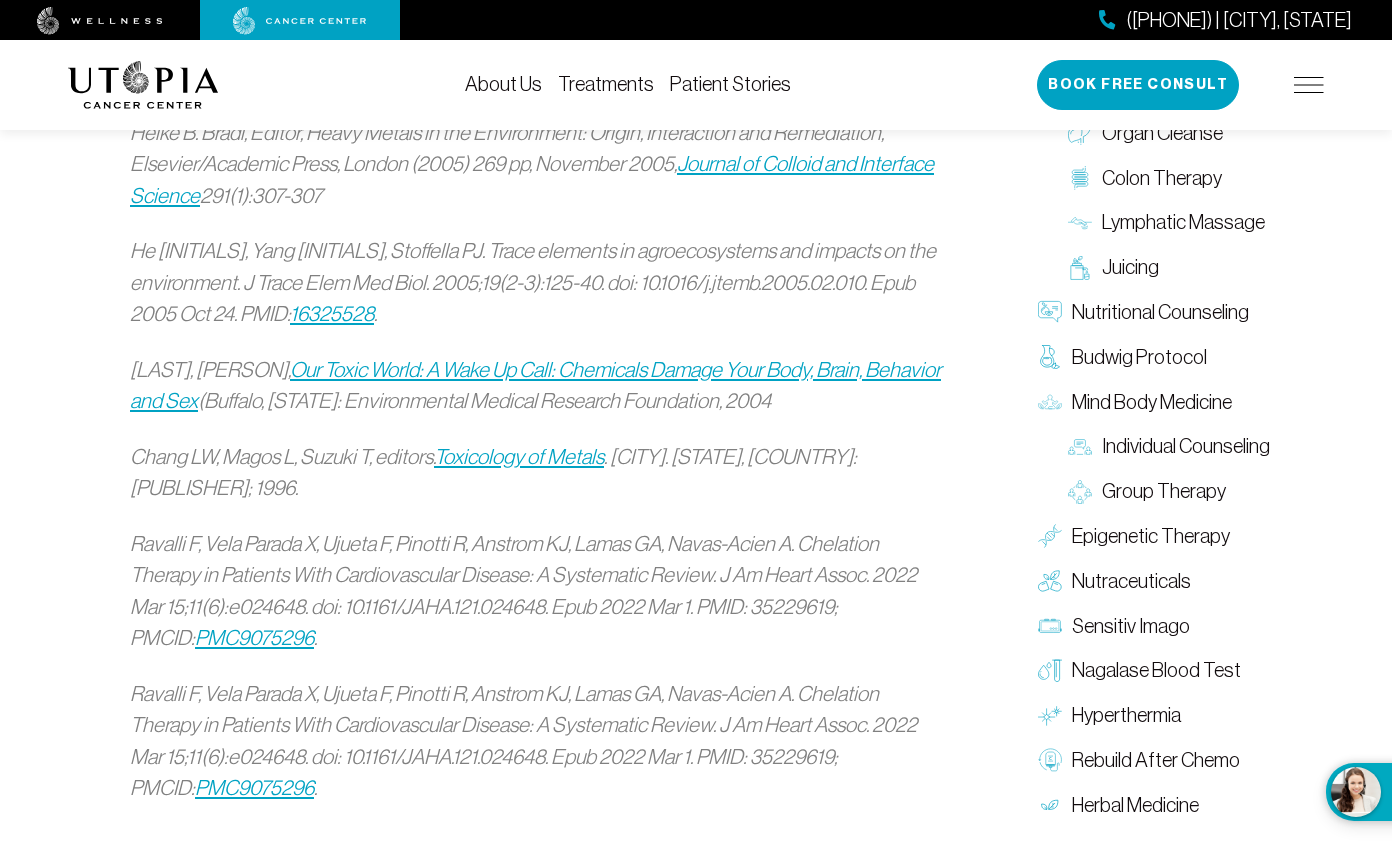 scroll, scrollTop: 3097, scrollLeft: 0, axis: vertical 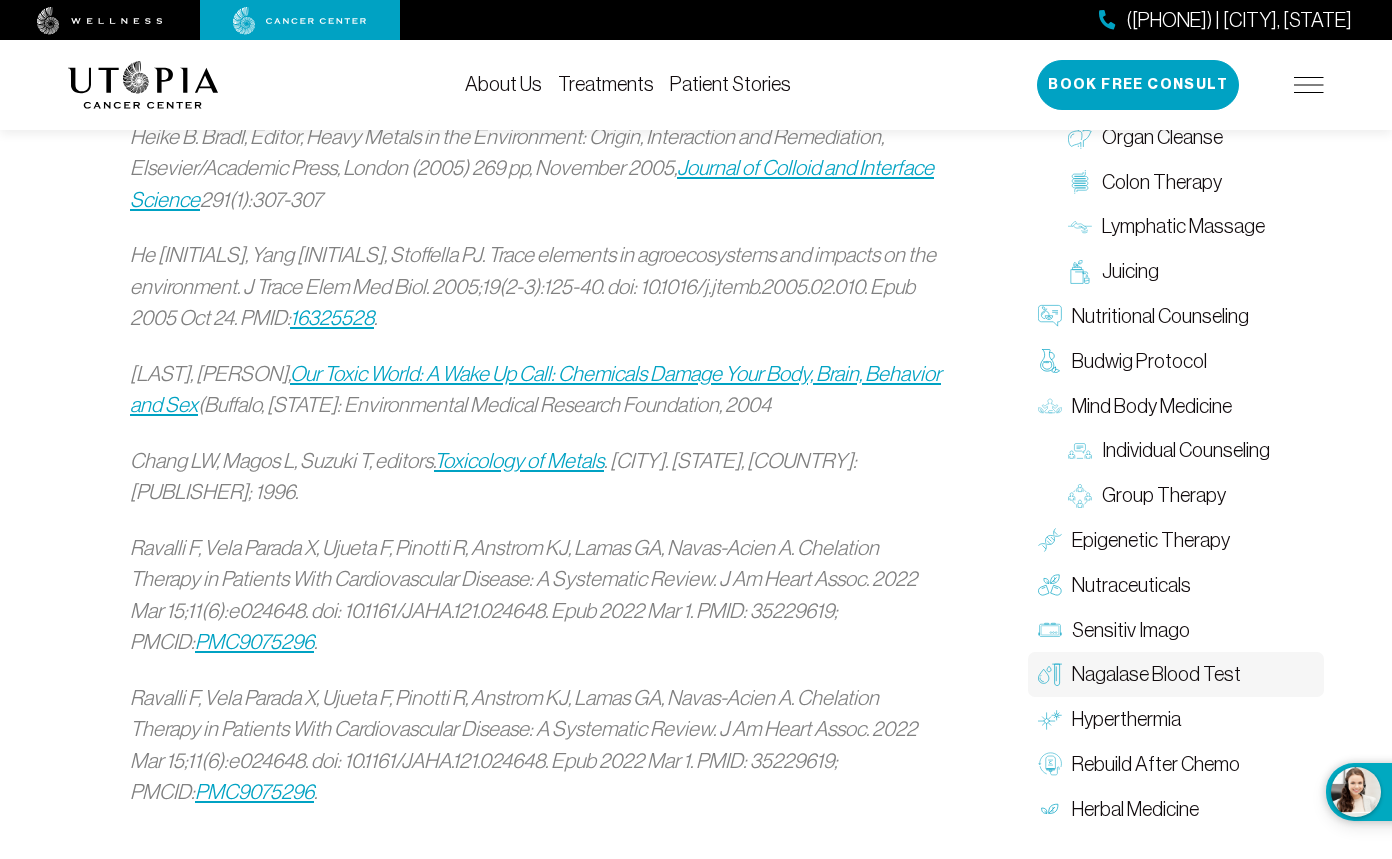 click on "Nagalase Blood Test" at bounding box center [1156, 674] 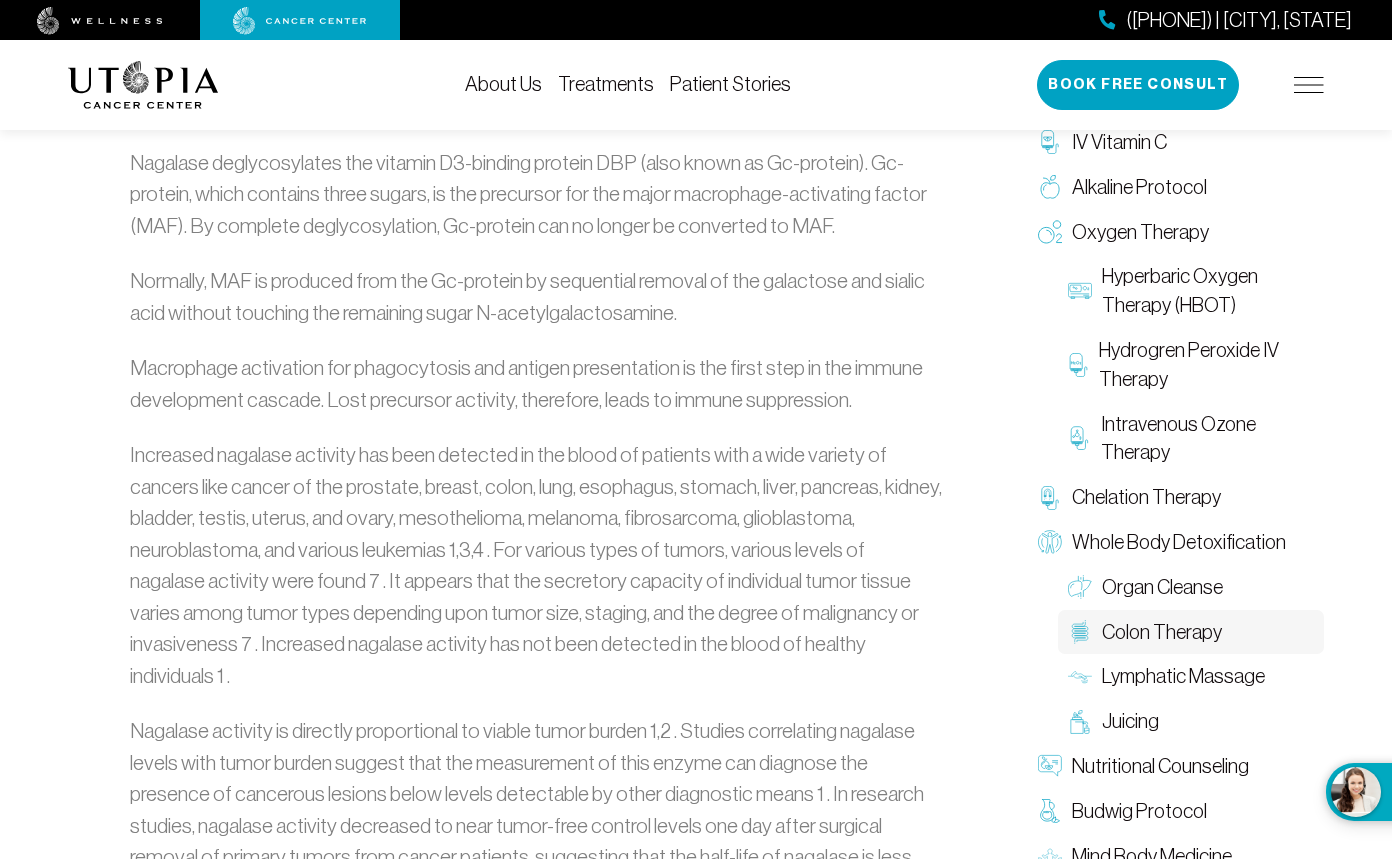 scroll, scrollTop: 1375, scrollLeft: 0, axis: vertical 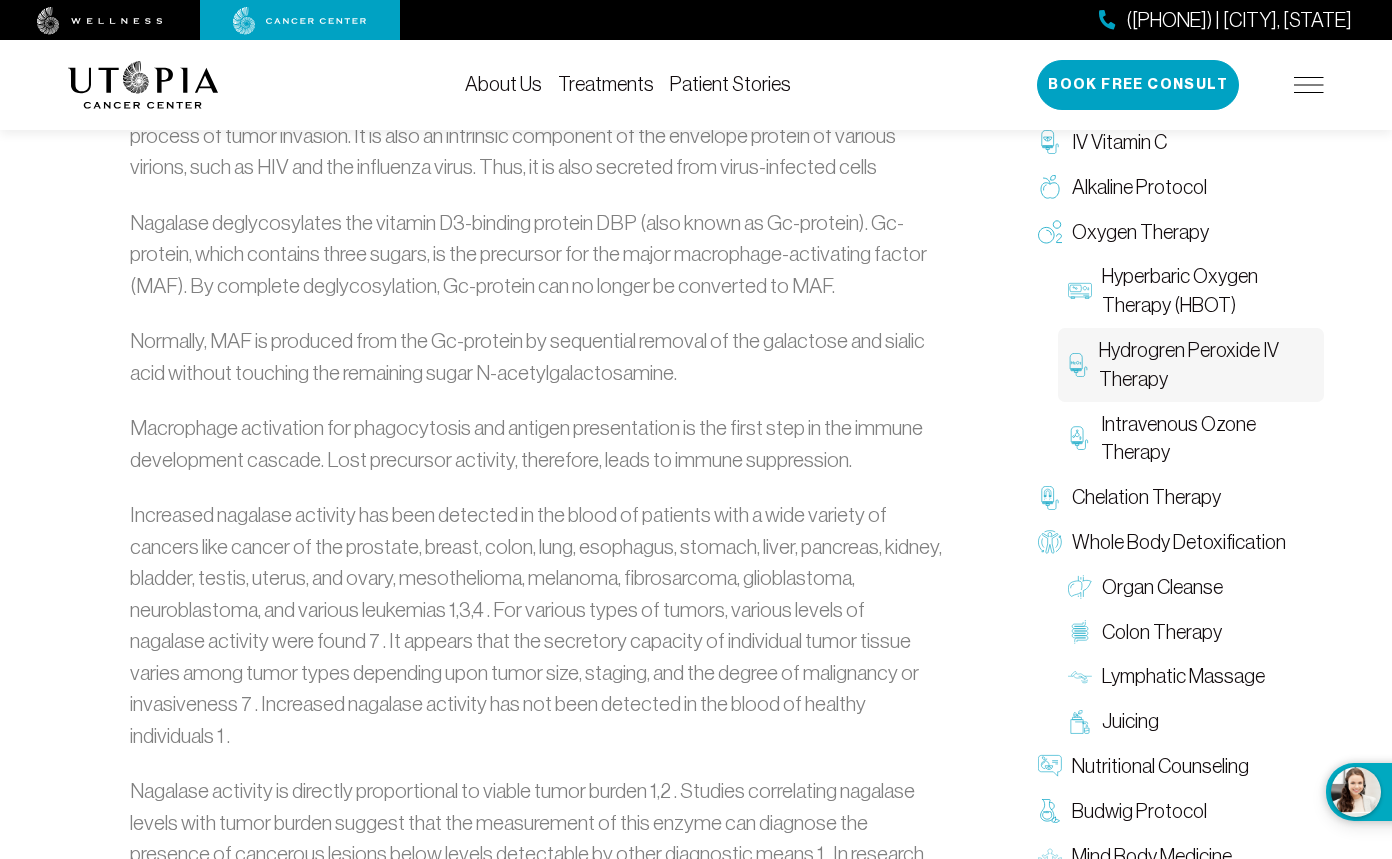 click on "Hydrogren Peroxide IV Therapy" at bounding box center (1206, 365) 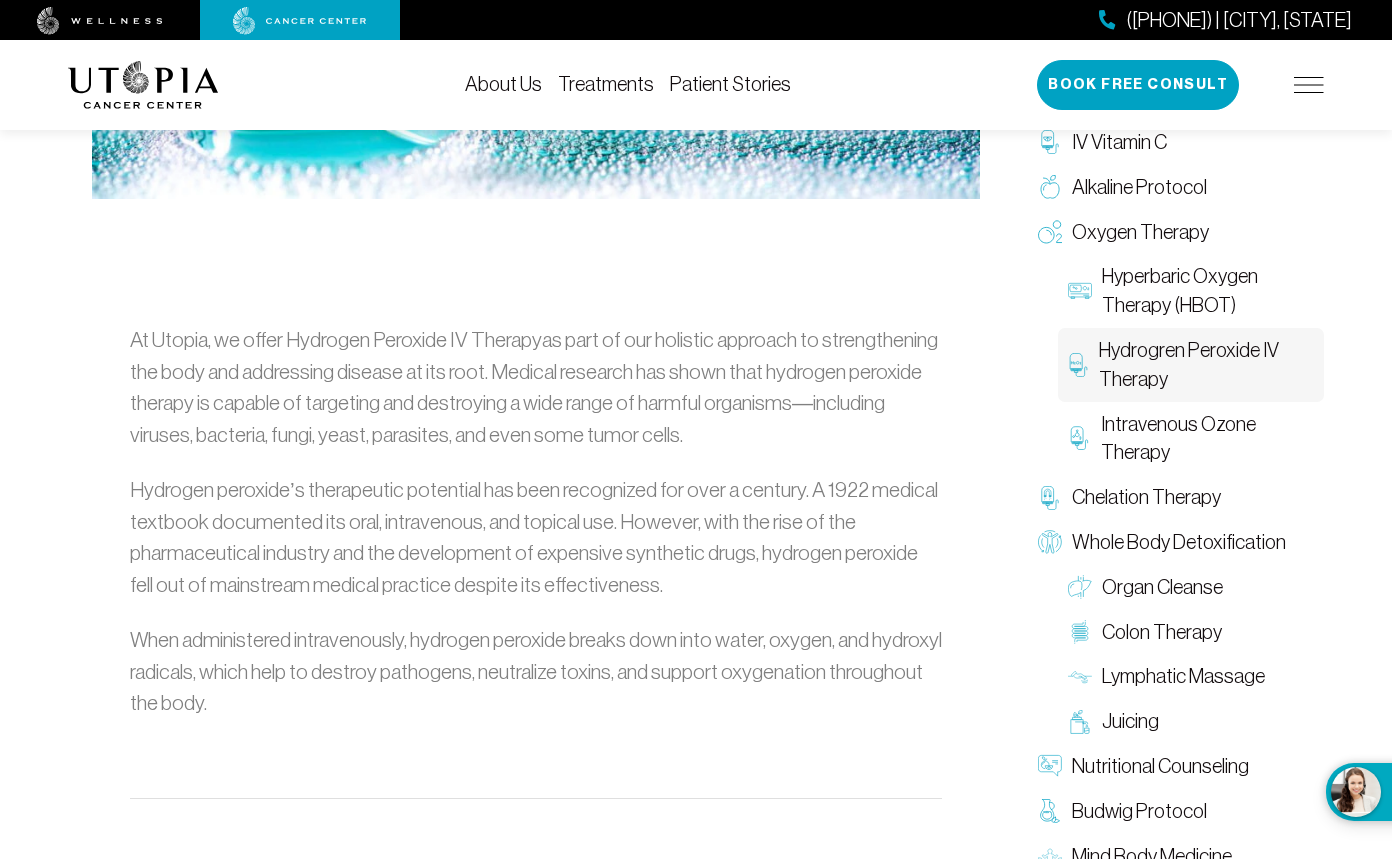scroll, scrollTop: 1008, scrollLeft: 0, axis: vertical 